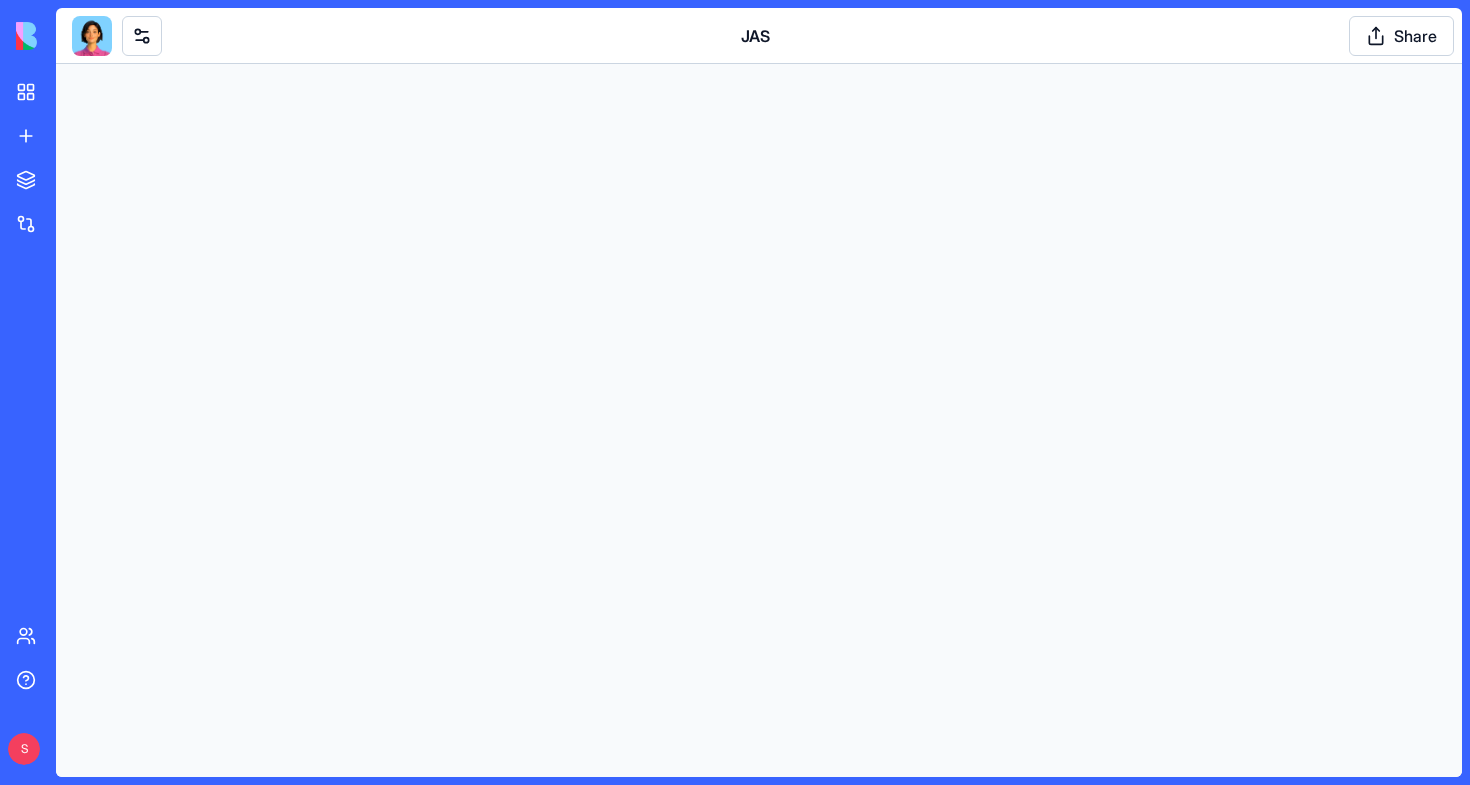 scroll, scrollTop: 0, scrollLeft: 0, axis: both 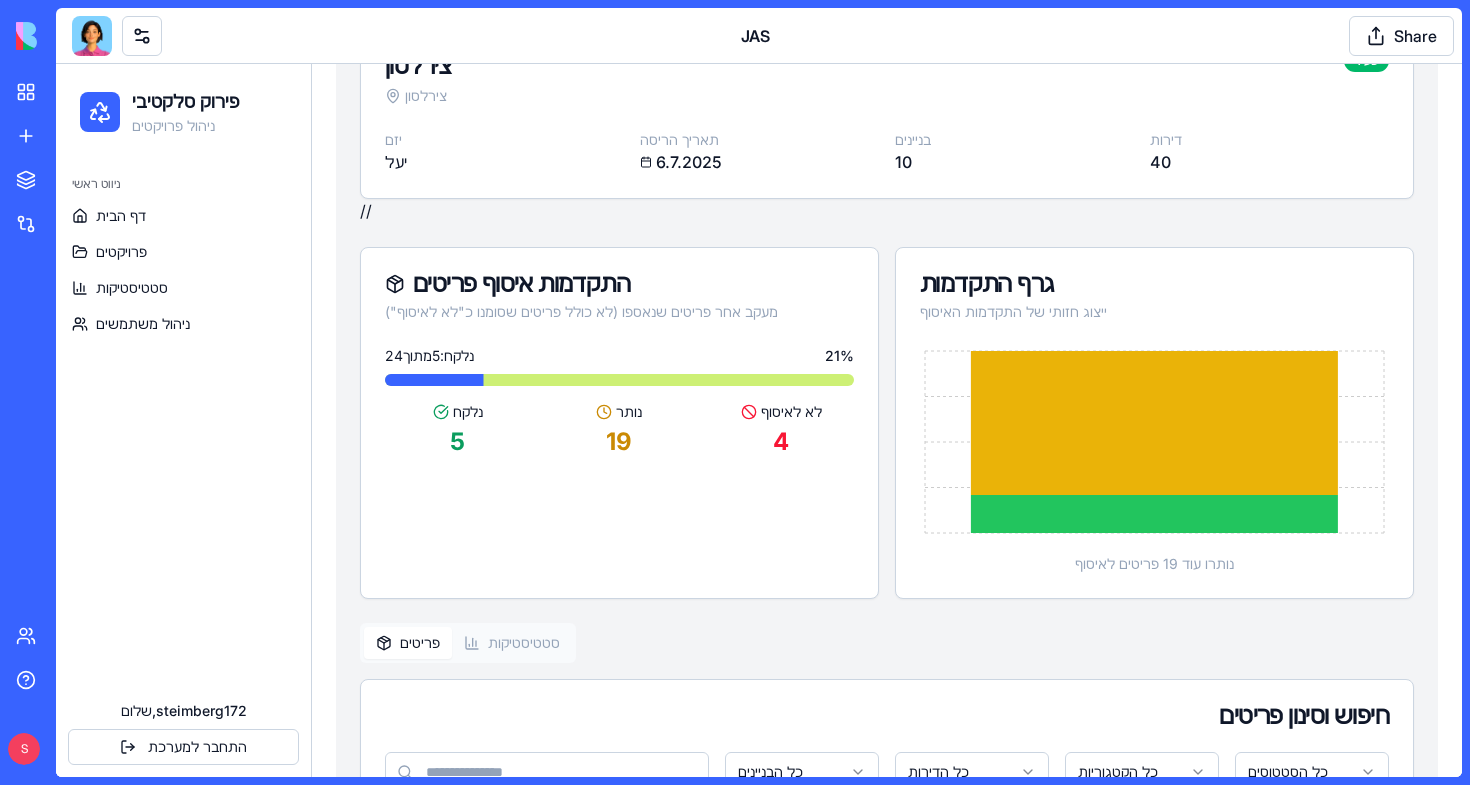 click on "BETA My workspace New app
To pick up a draggable item, press the space bar.
While dragging, use the arrow keys to move the item.
Press space again to drop the item in its new position, or press escape to cancel.
Marketplace Integrations Recent JAS Social Media Content Generator TRY Blog Generation Pro TRY Team Help S JAS Share" at bounding box center [735, 392] 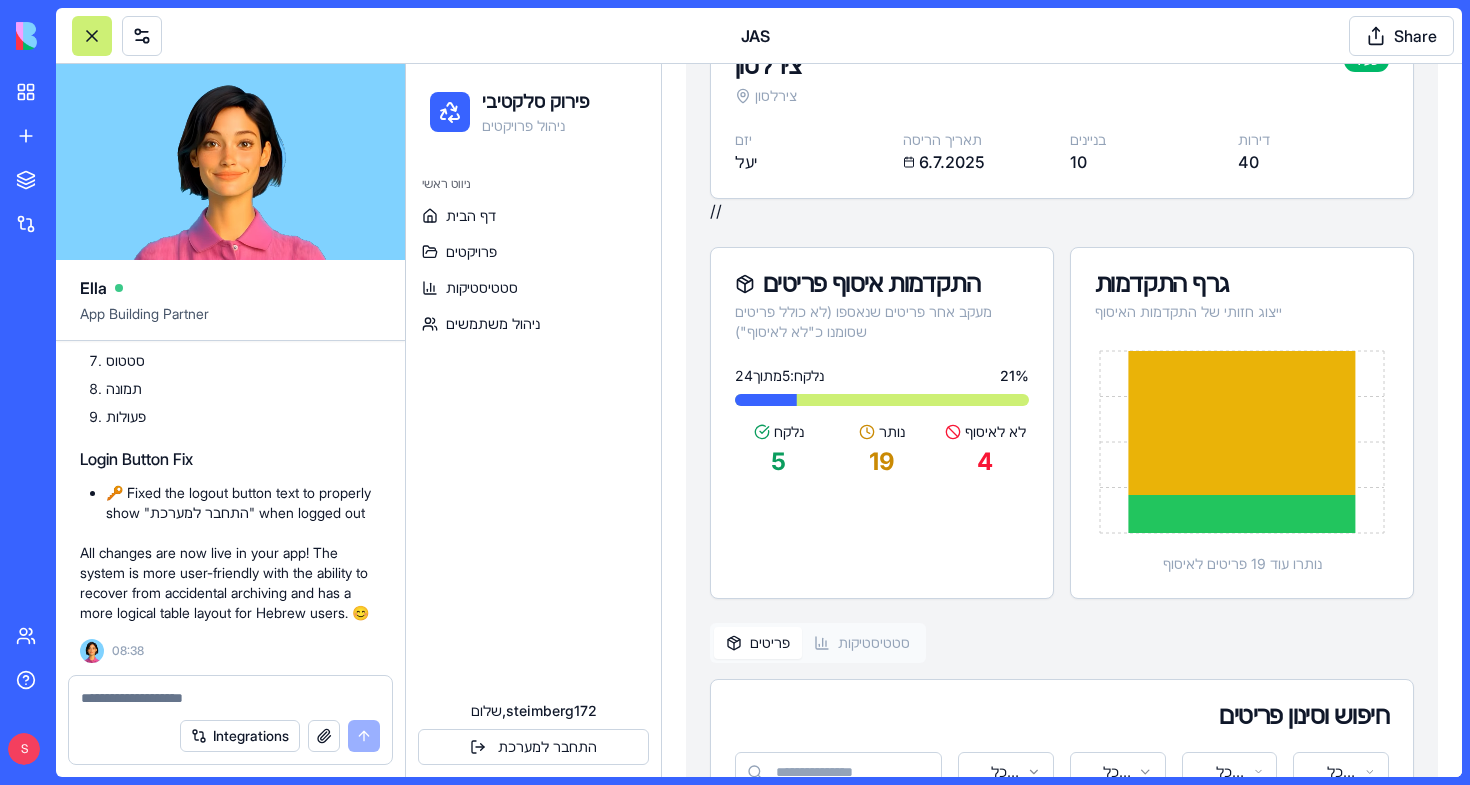 scroll, scrollTop: 53454, scrollLeft: 0, axis: vertical 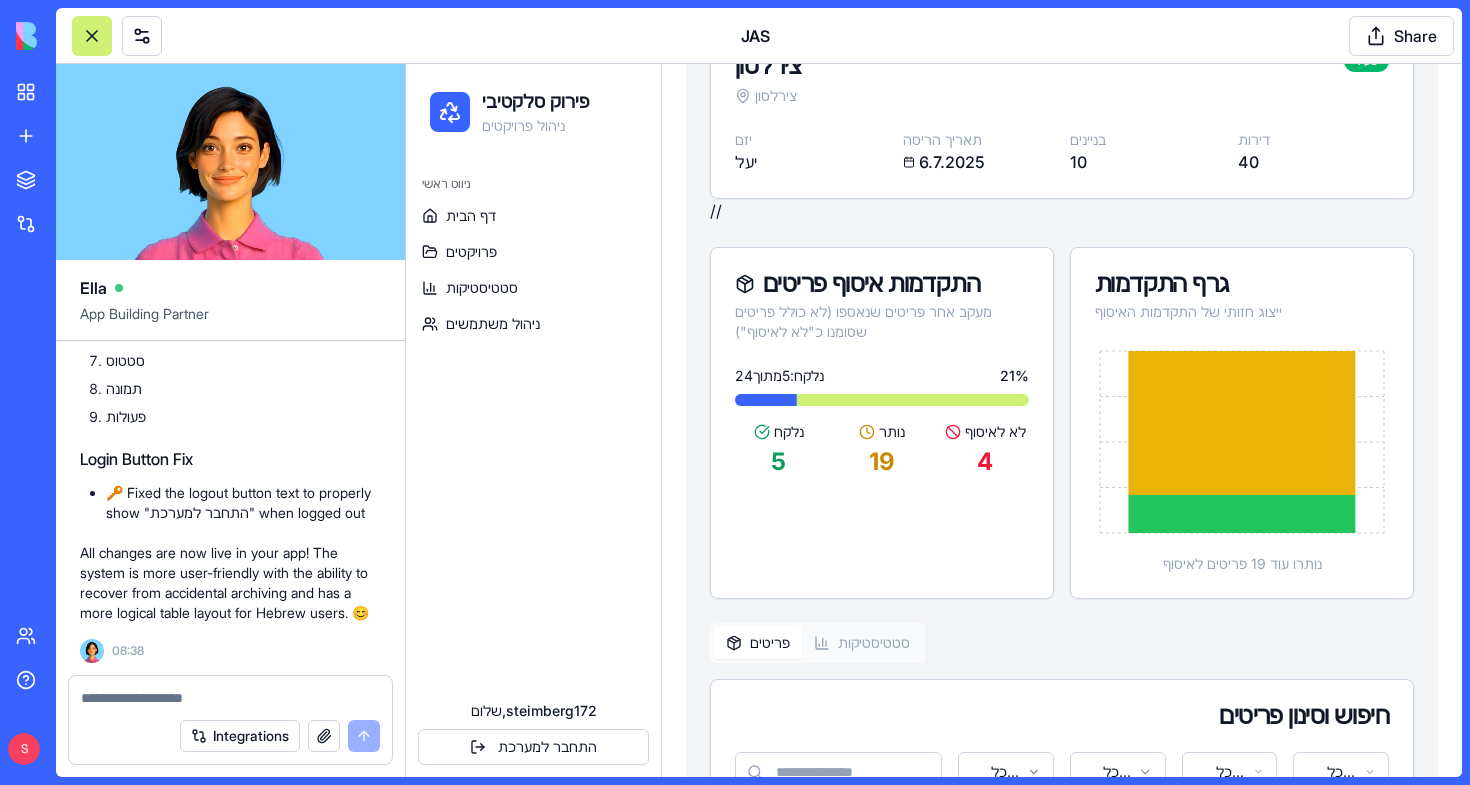 click at bounding box center [230, 698] 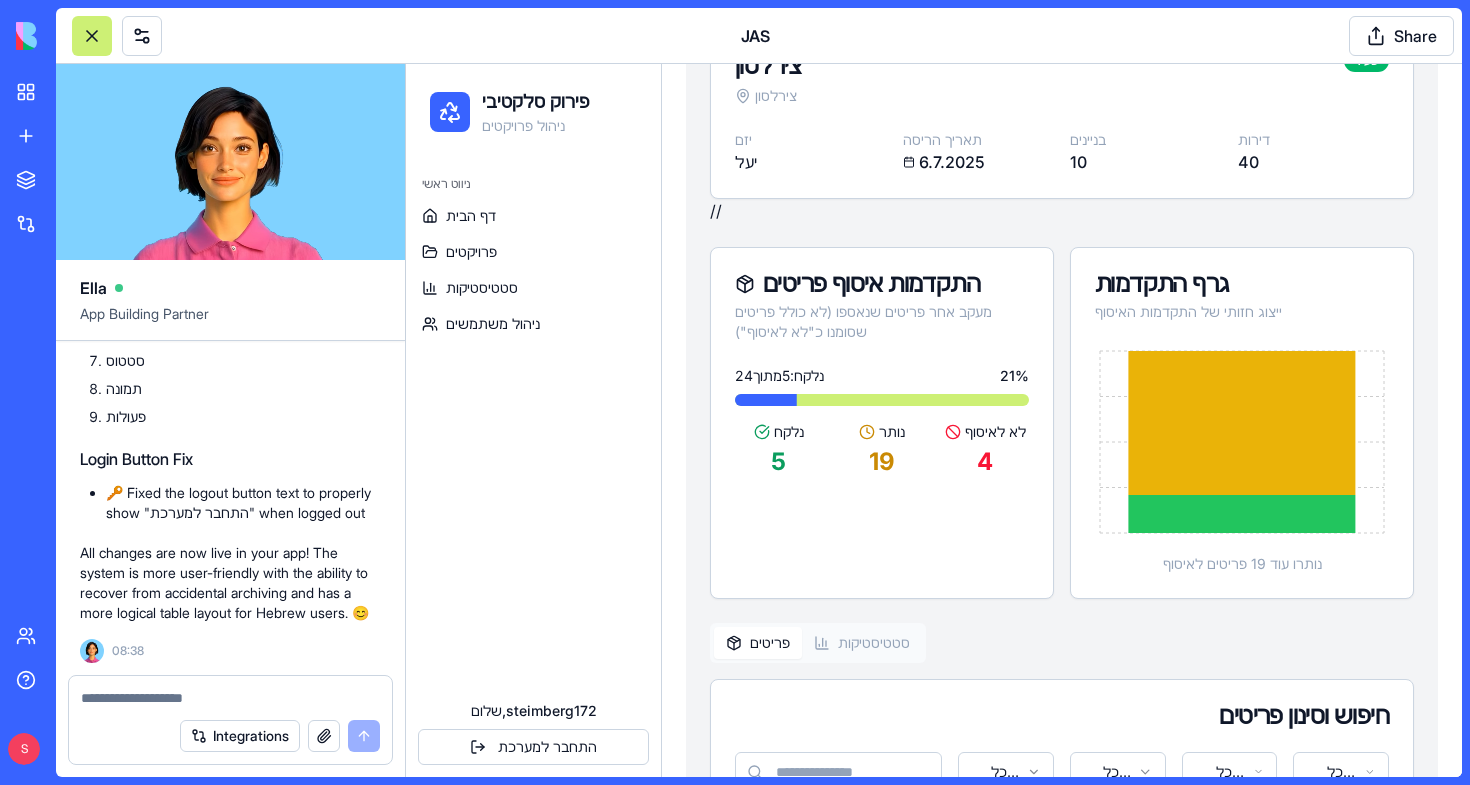 click on "ניווט ראשי דף הבית פרויקטים סטטיסטיקות ניהול משתמשים" at bounding box center (533, 424) 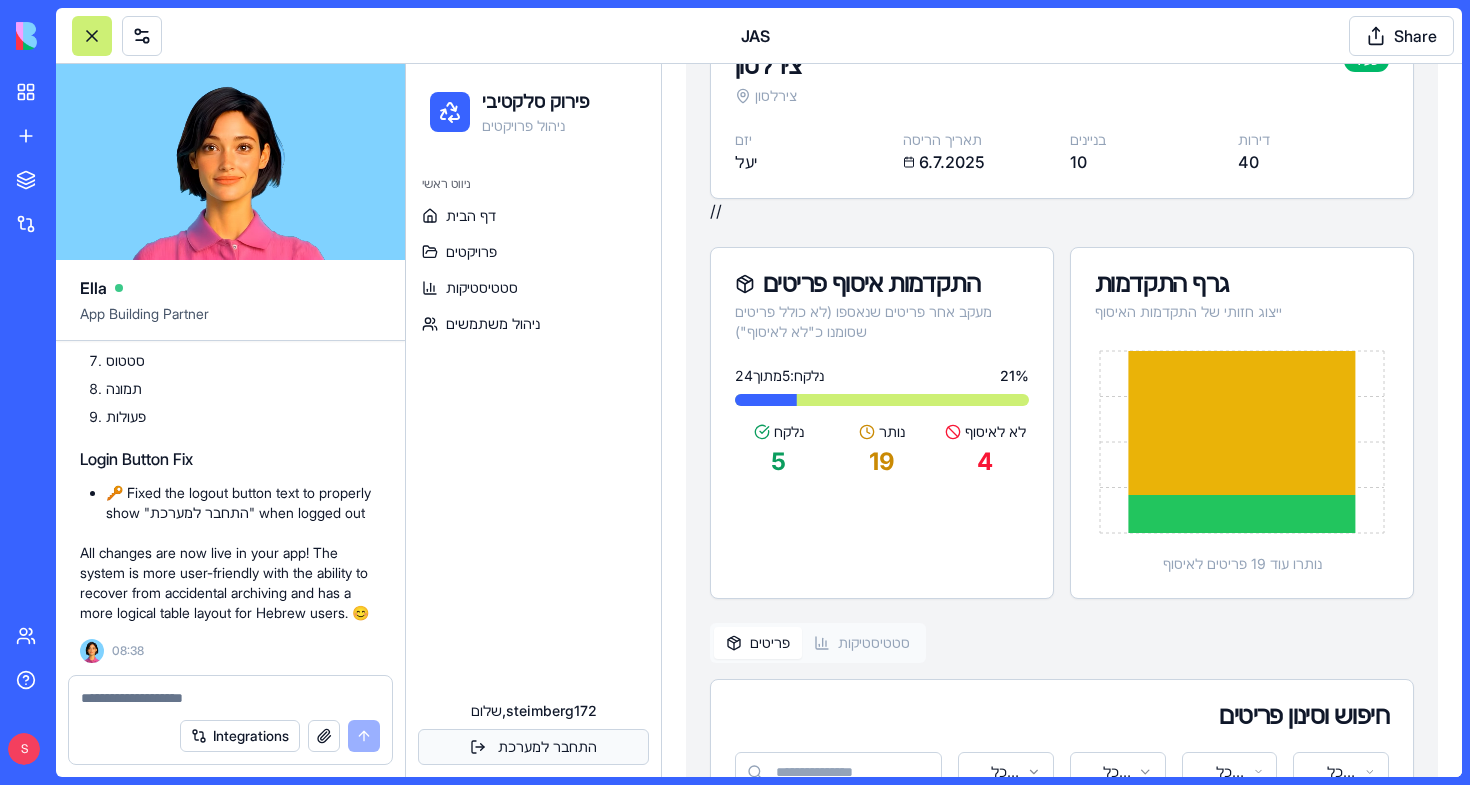 click on "התחבר למערכת" at bounding box center [533, 747] 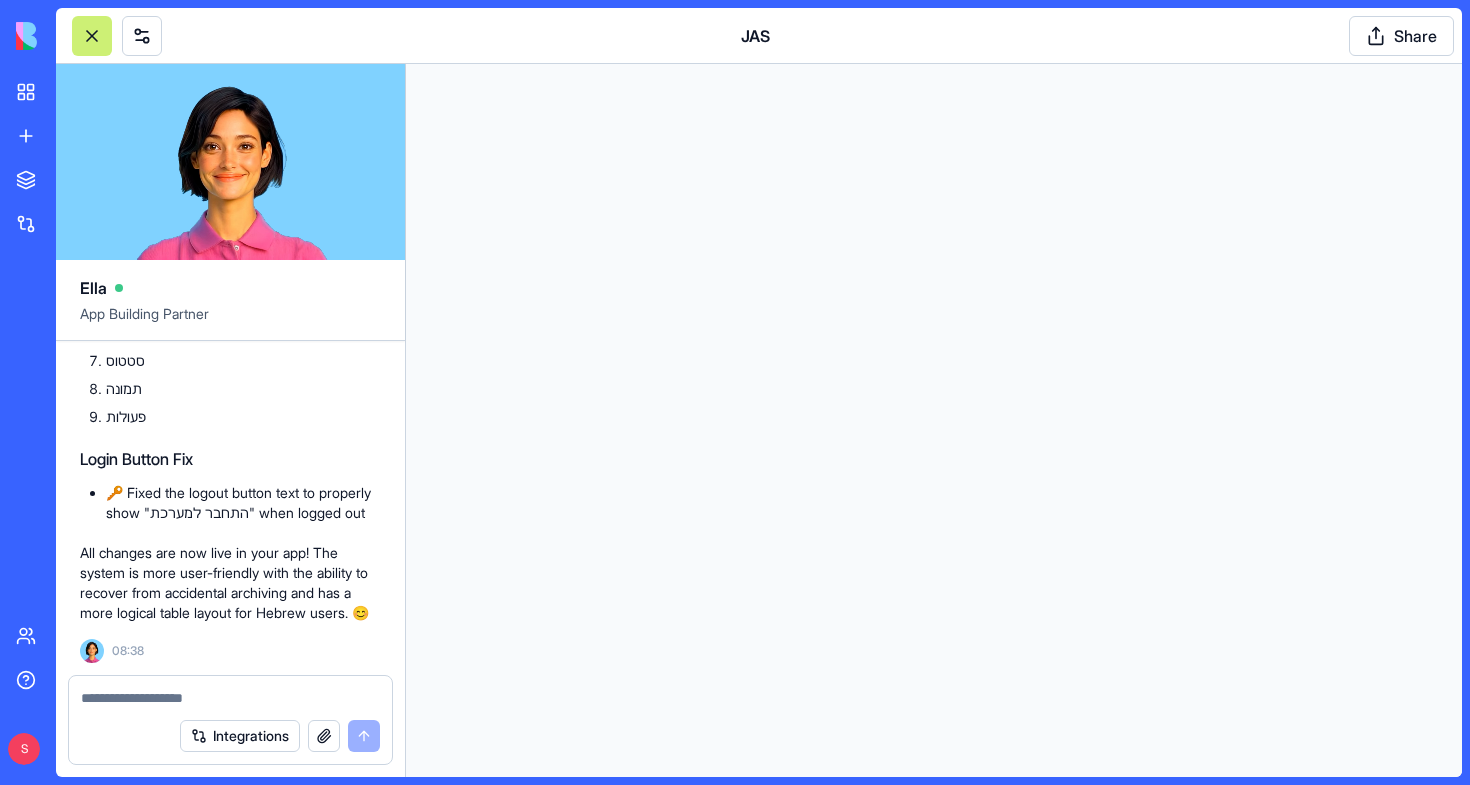scroll, scrollTop: 0, scrollLeft: 0, axis: both 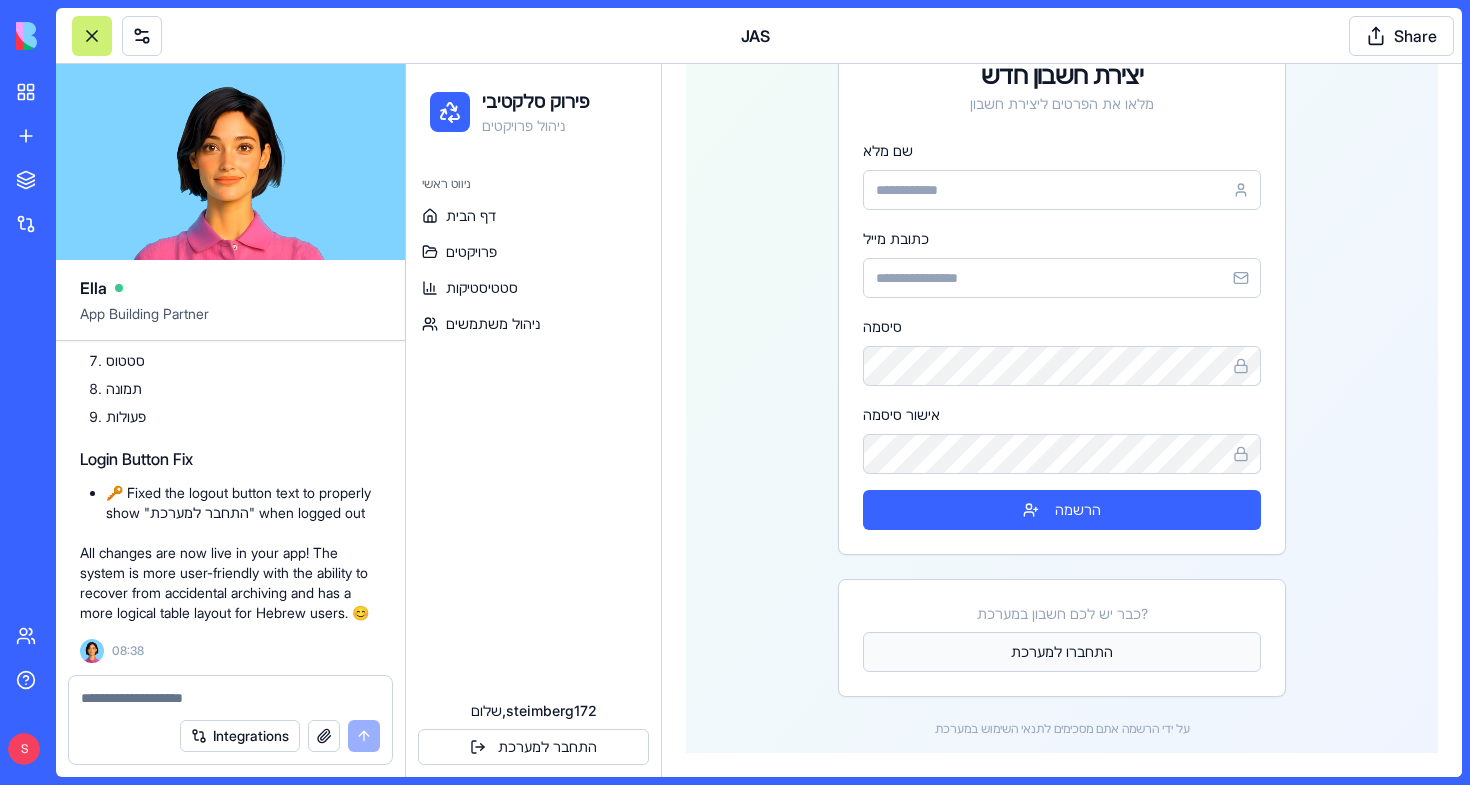 click on "התחברו למערכת" at bounding box center (1062, 652) 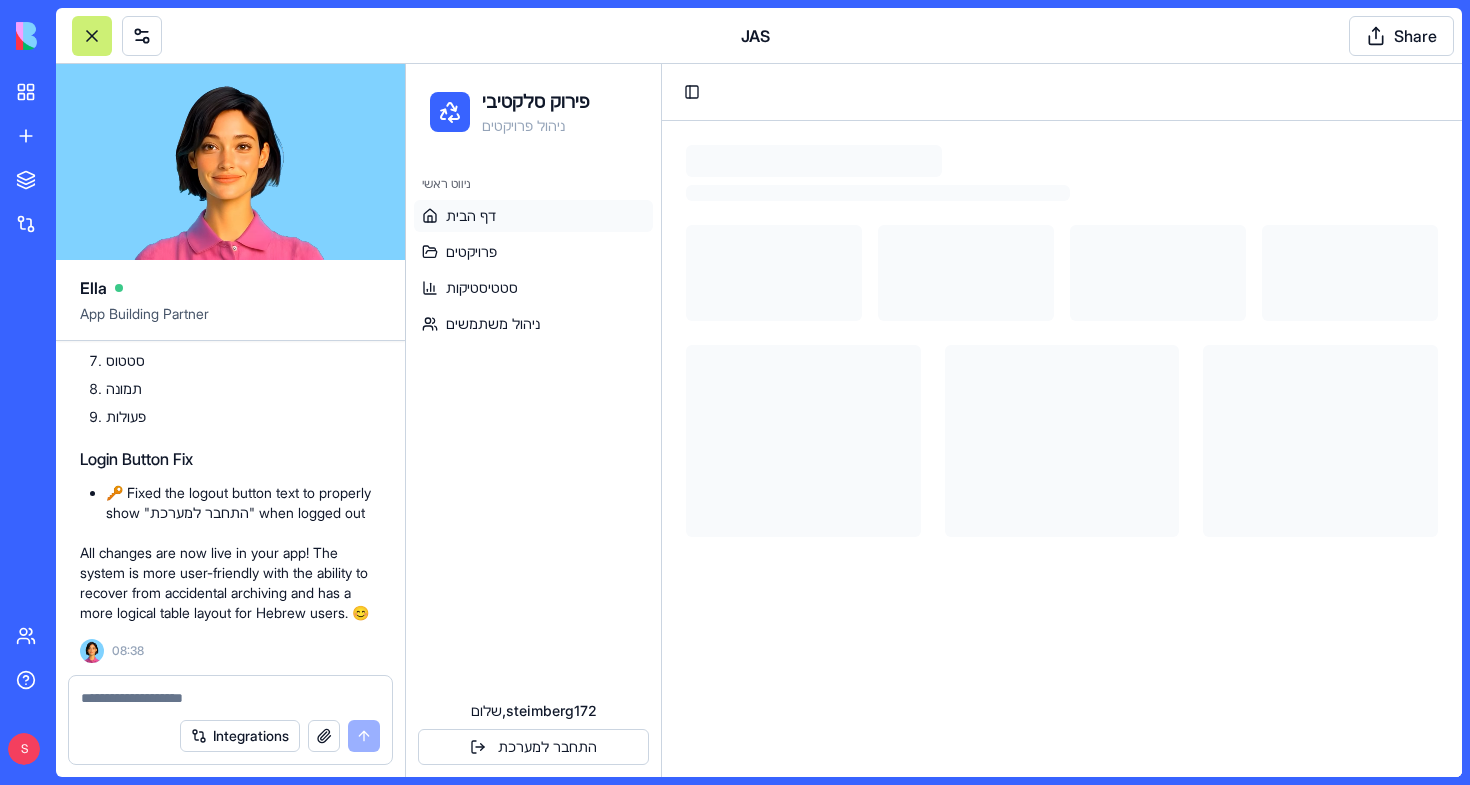 scroll, scrollTop: 0, scrollLeft: 0, axis: both 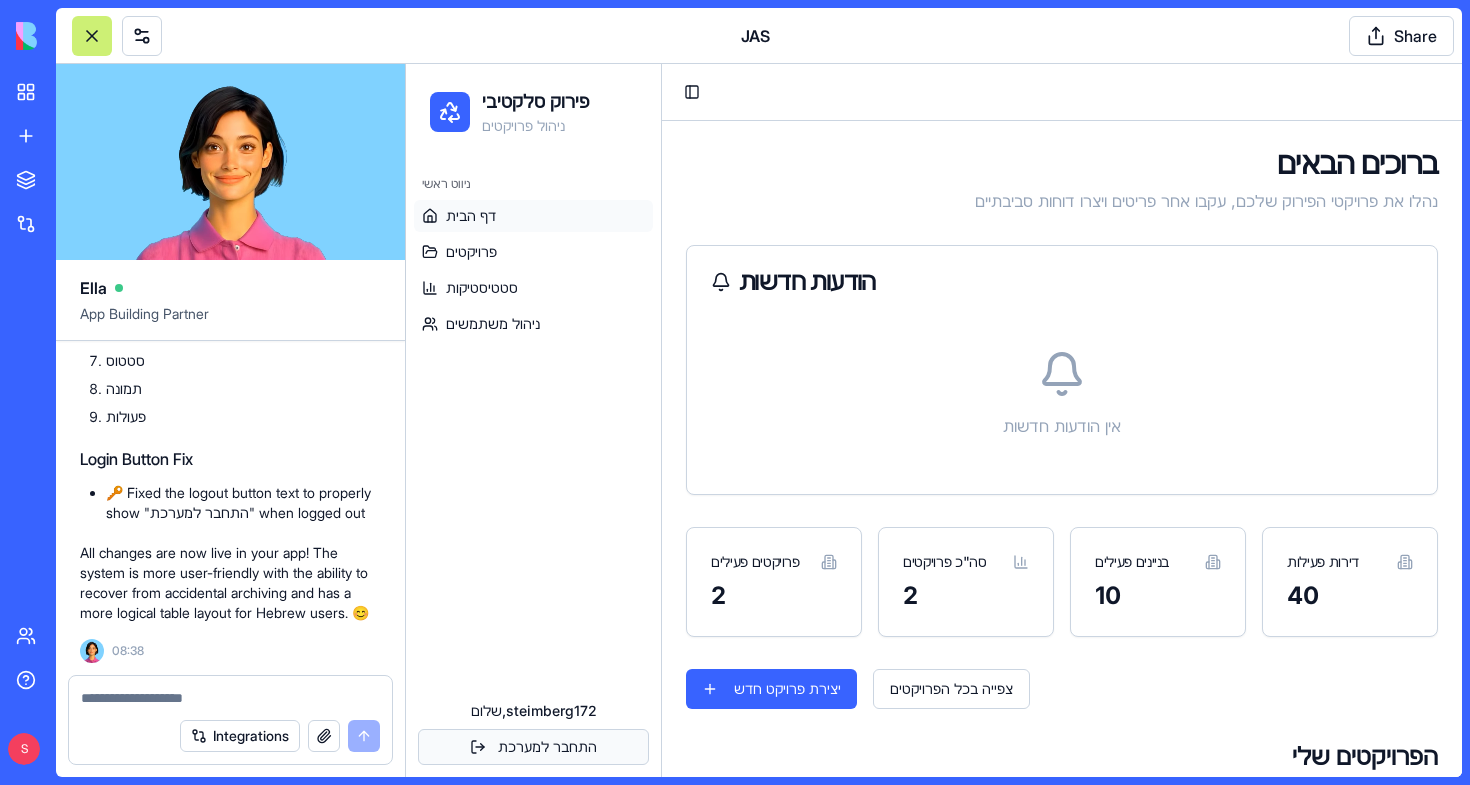 click on "התחבר למערכת" at bounding box center (533, 747) 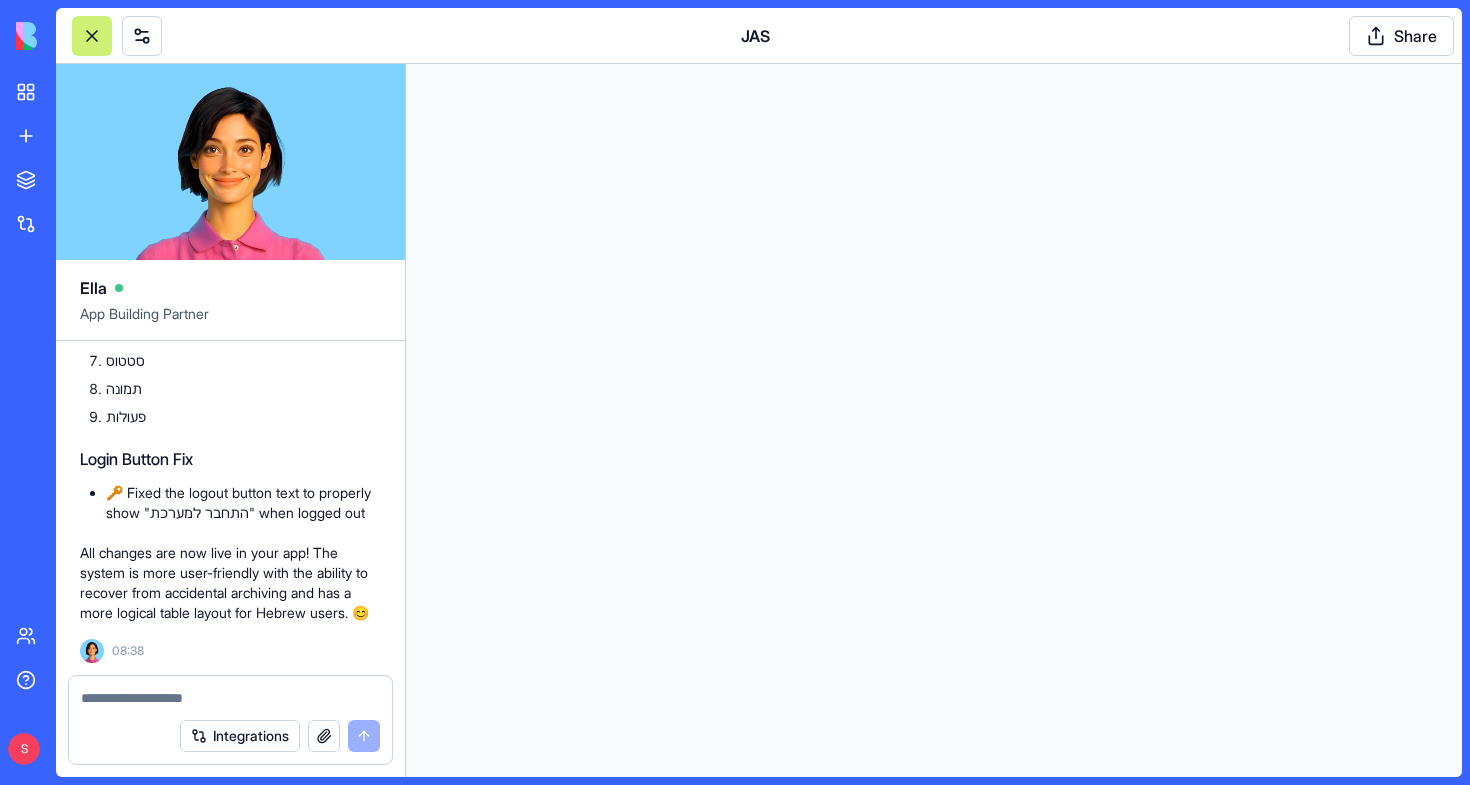 scroll, scrollTop: 0, scrollLeft: 0, axis: both 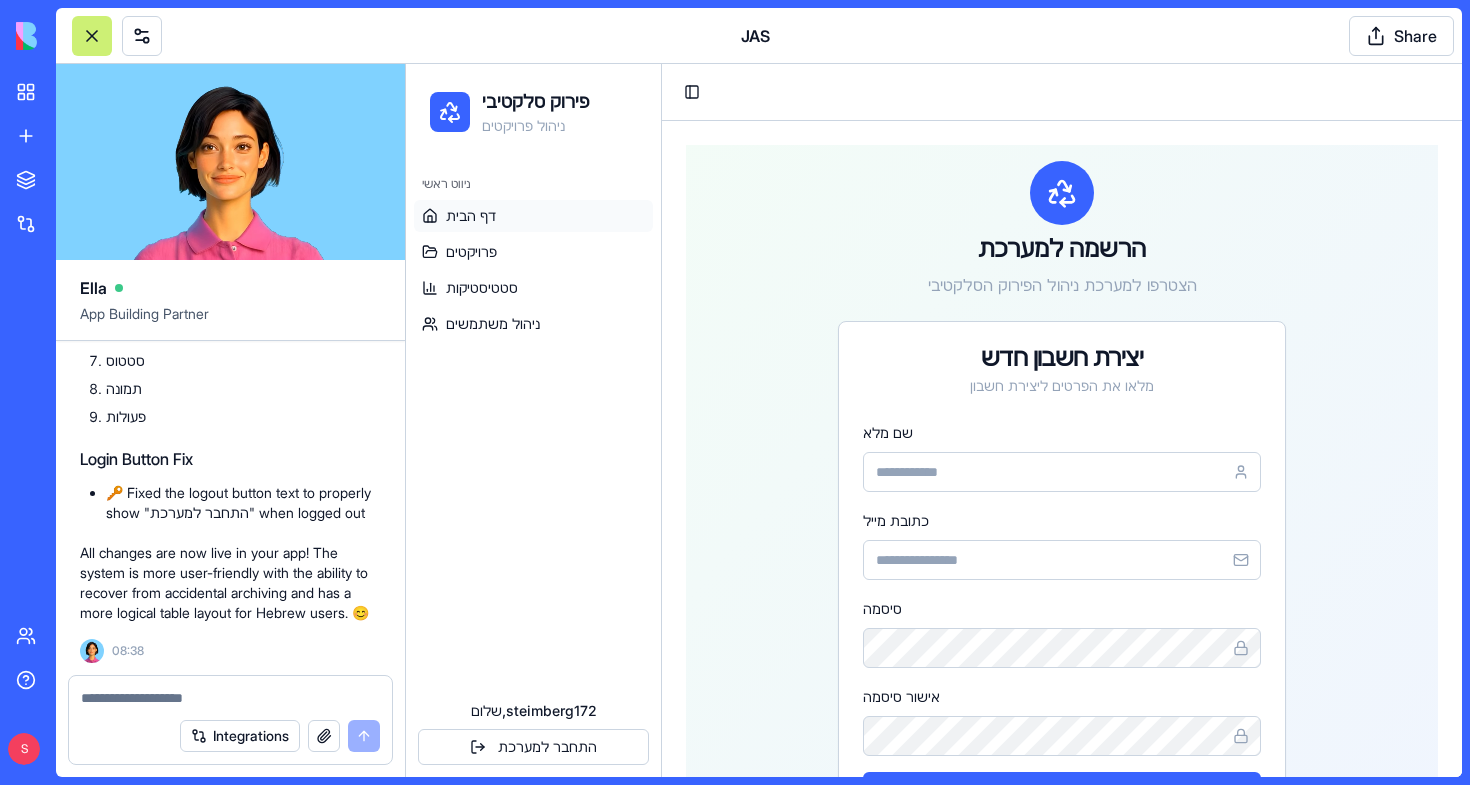 click on "דף הבית" at bounding box center (471, 216) 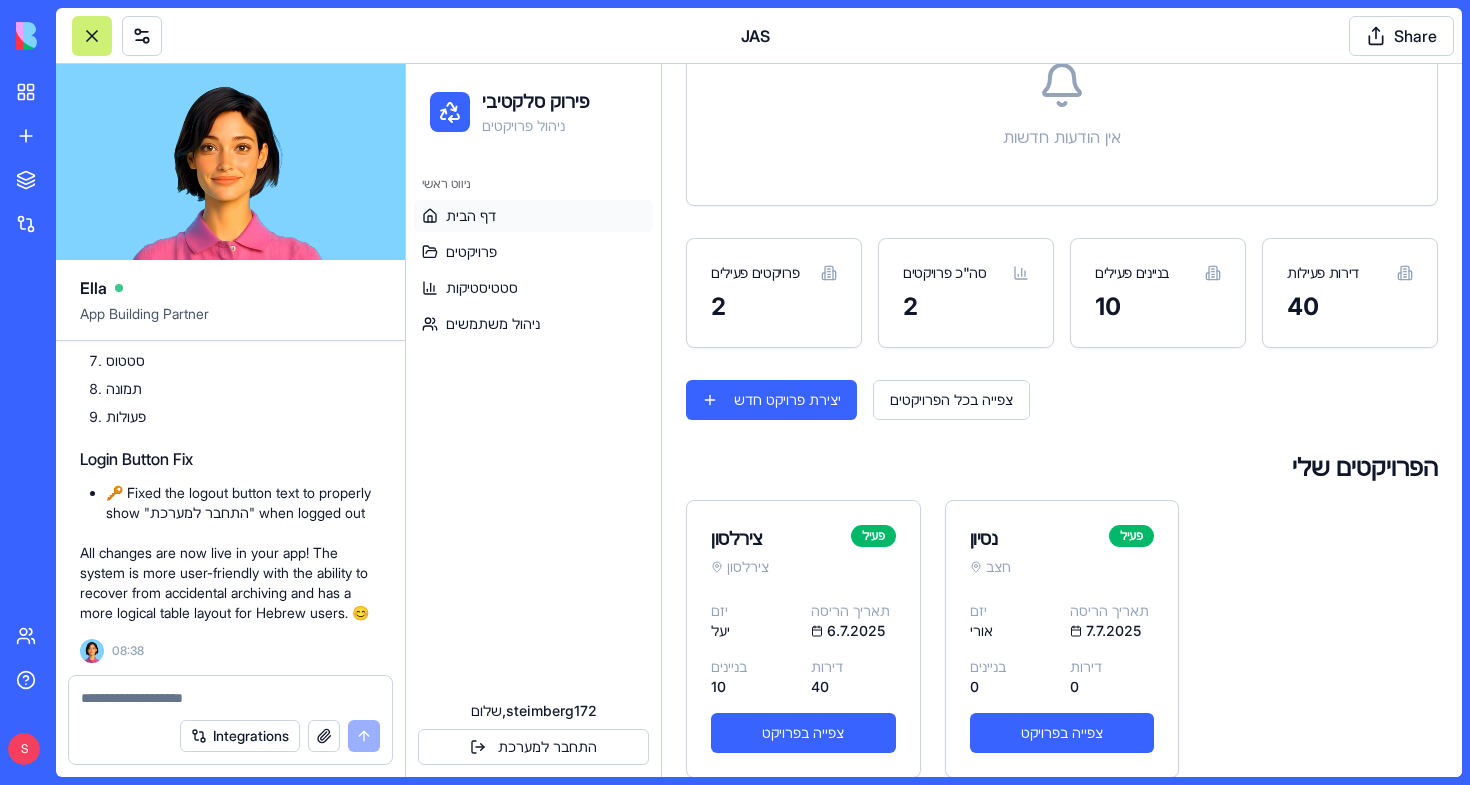 scroll, scrollTop: 297, scrollLeft: 0, axis: vertical 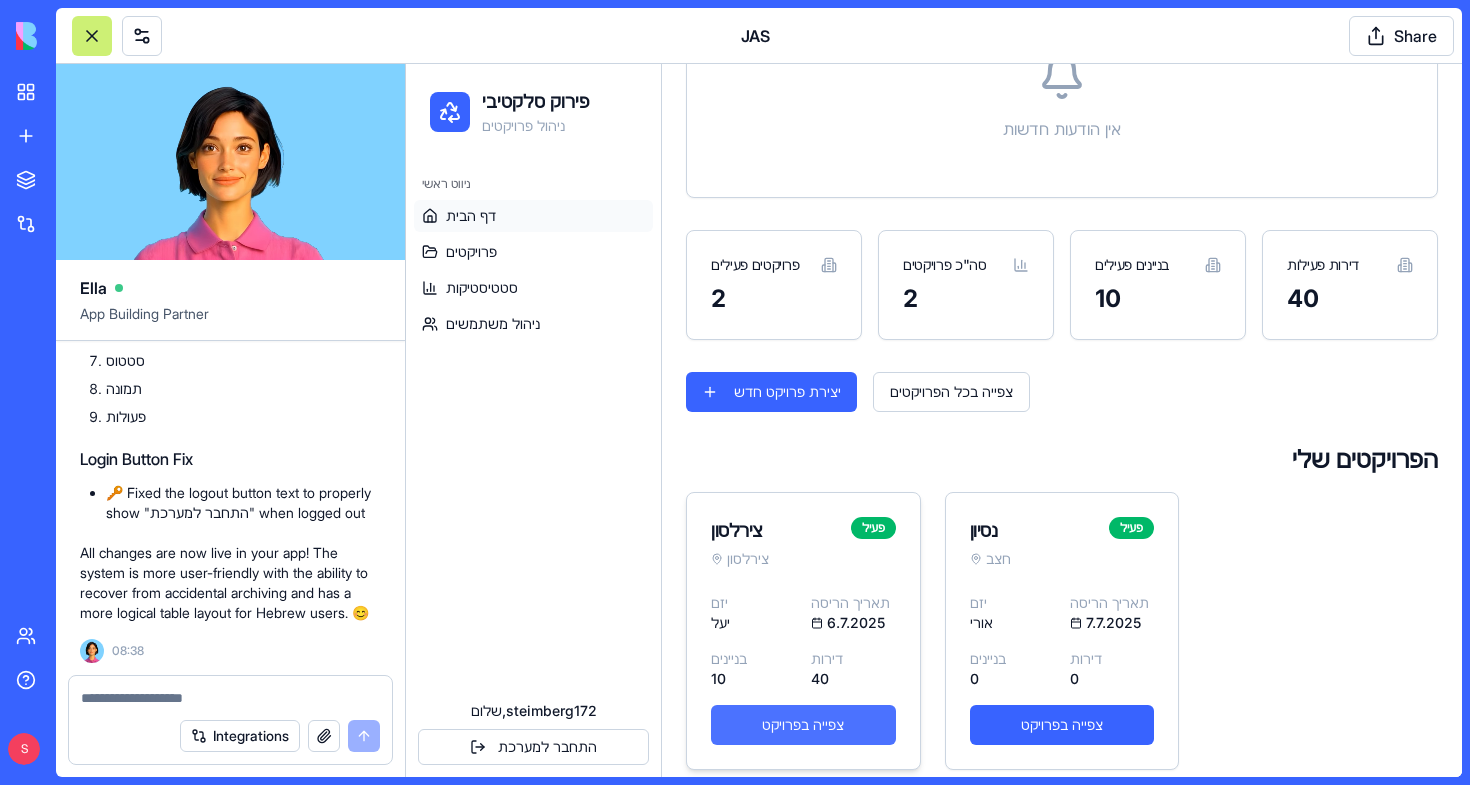 click on "צפייה בפרויקט" at bounding box center [803, 725] 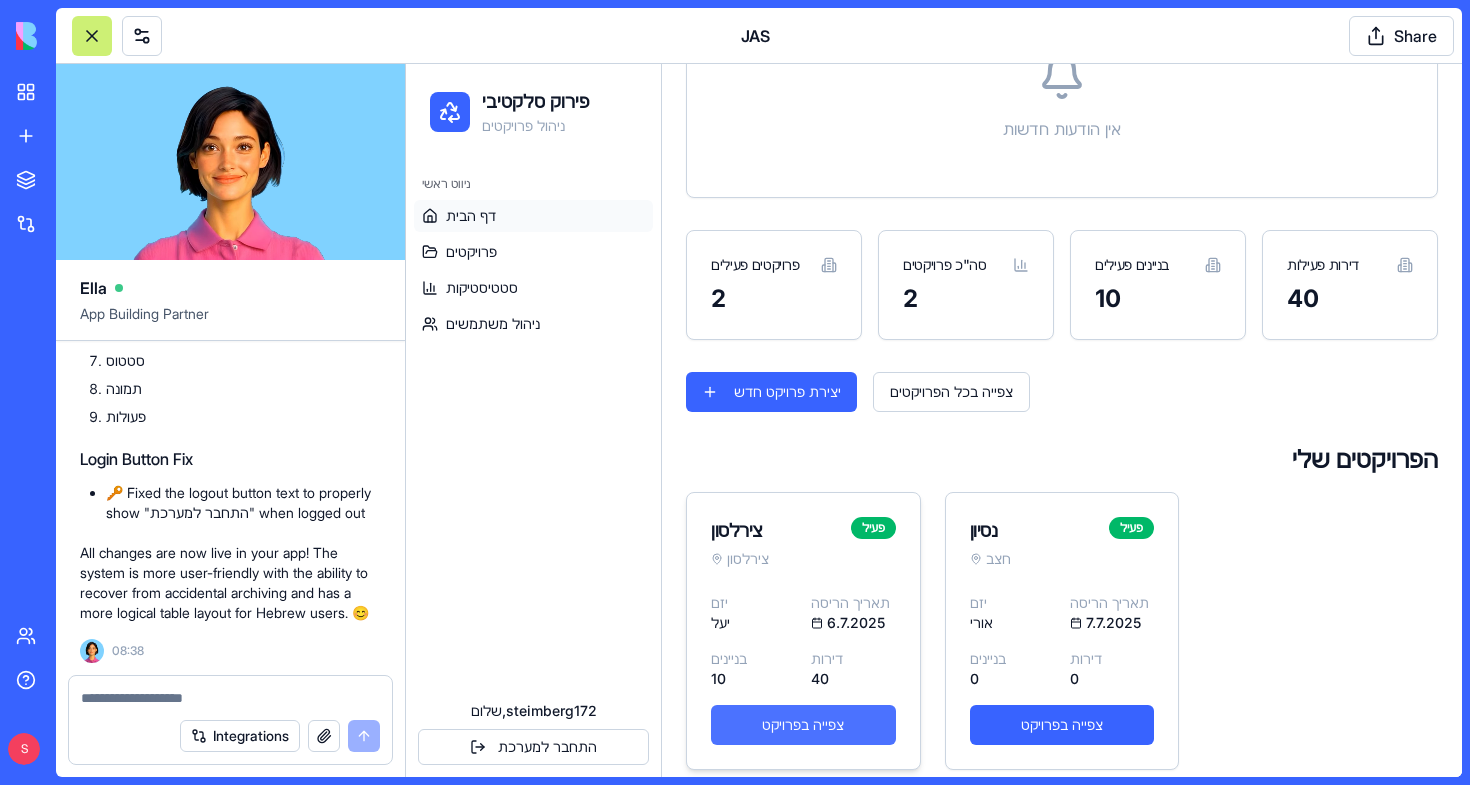 scroll, scrollTop: 0, scrollLeft: 0, axis: both 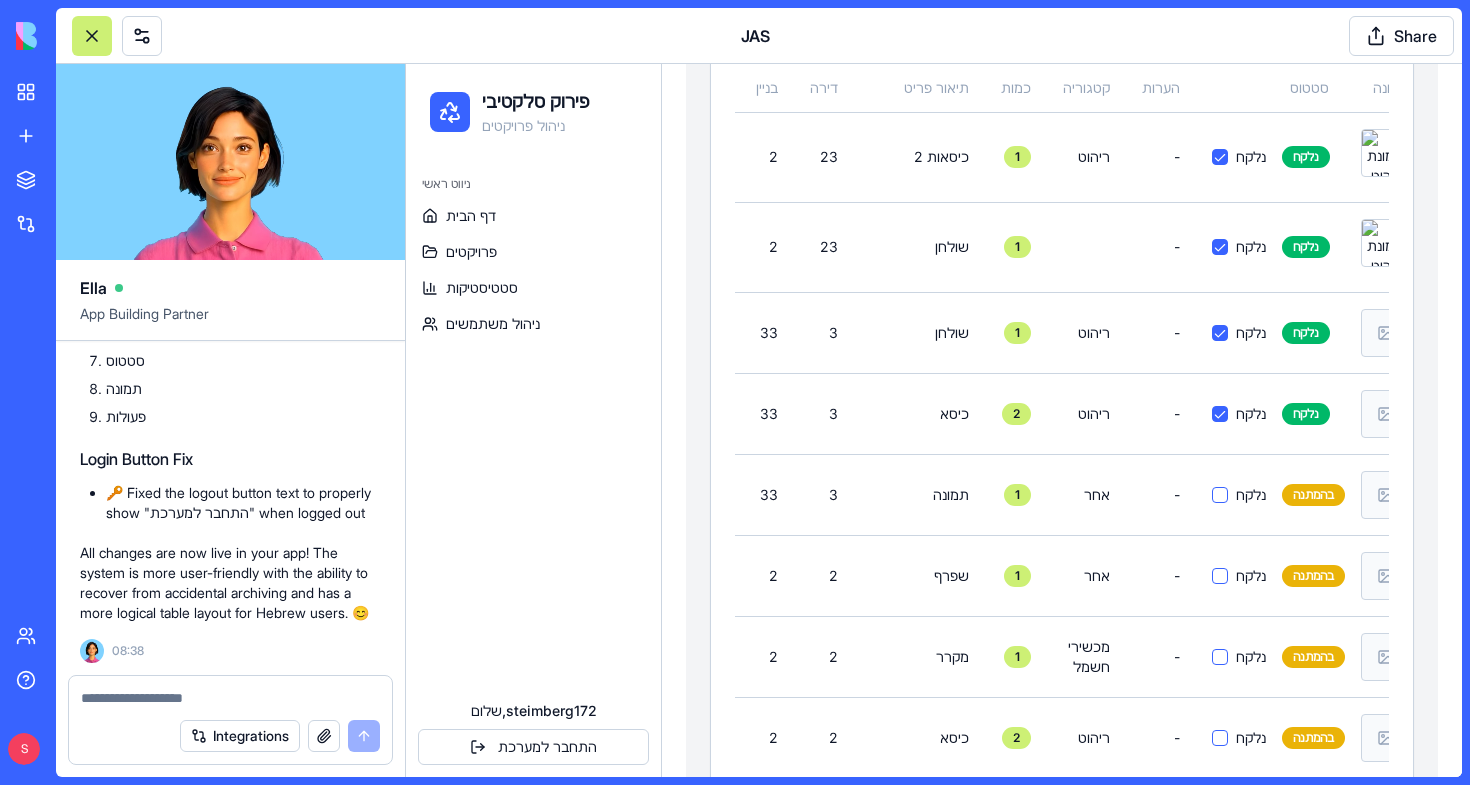 click at bounding box center [230, 698] 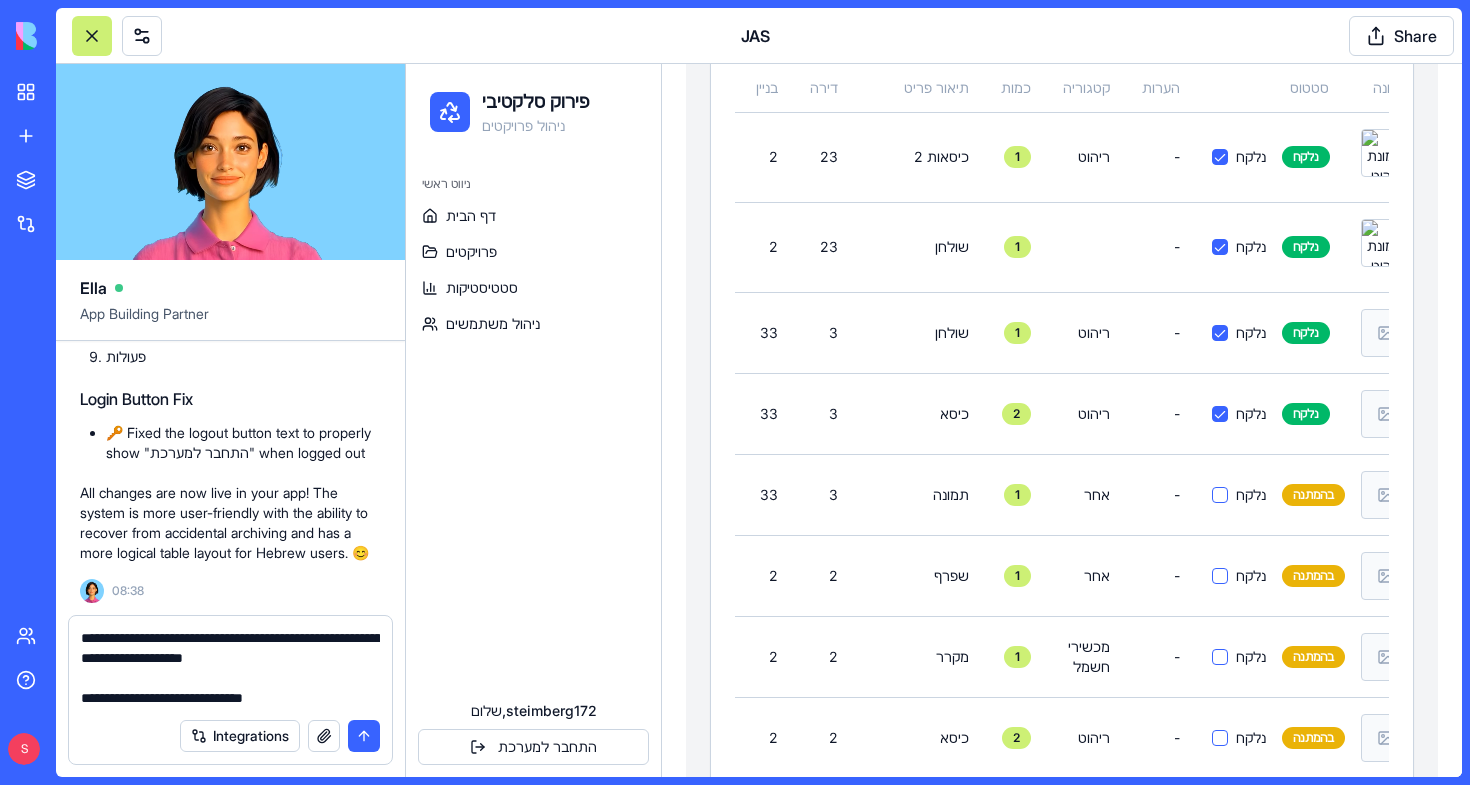 type on "**********" 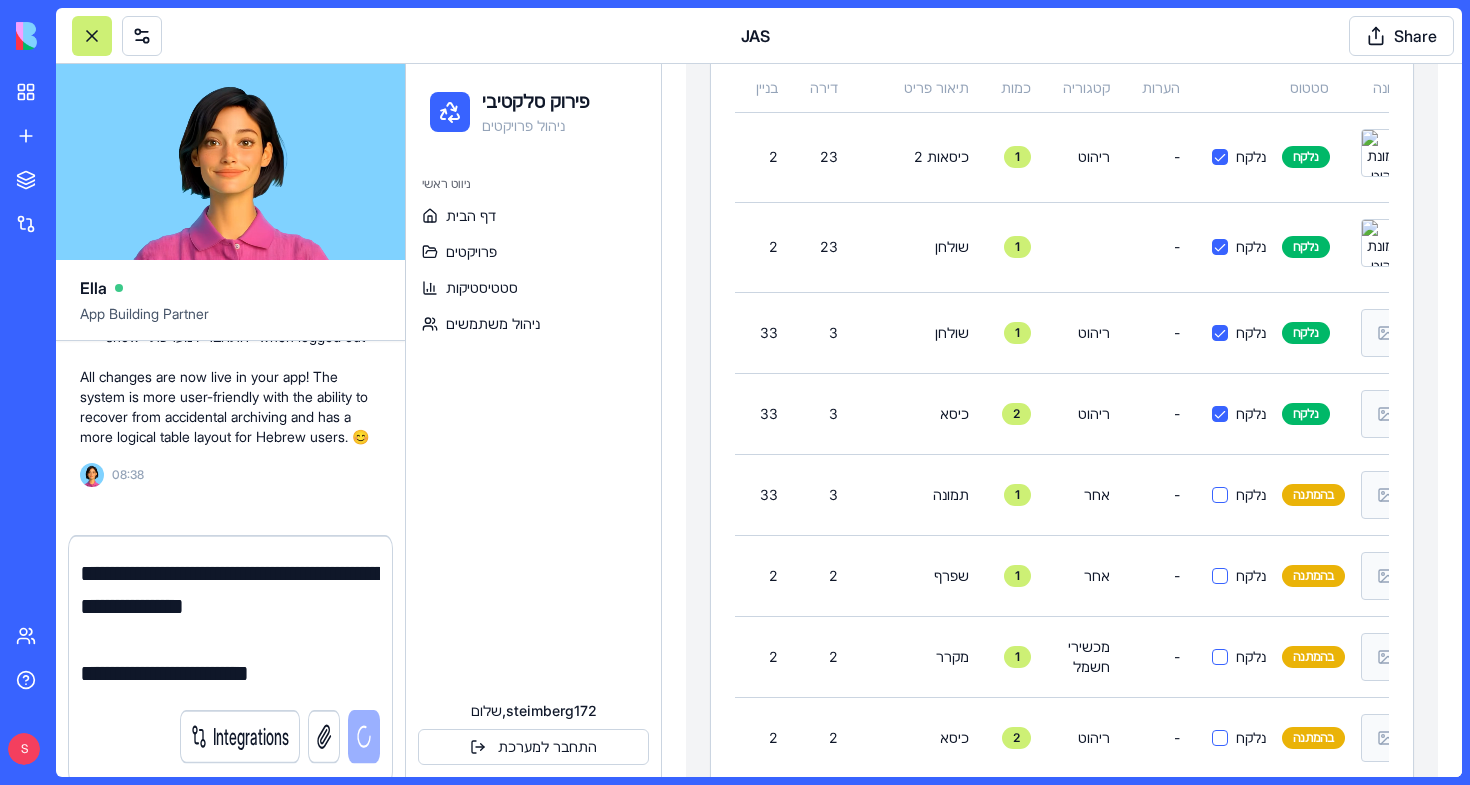 type 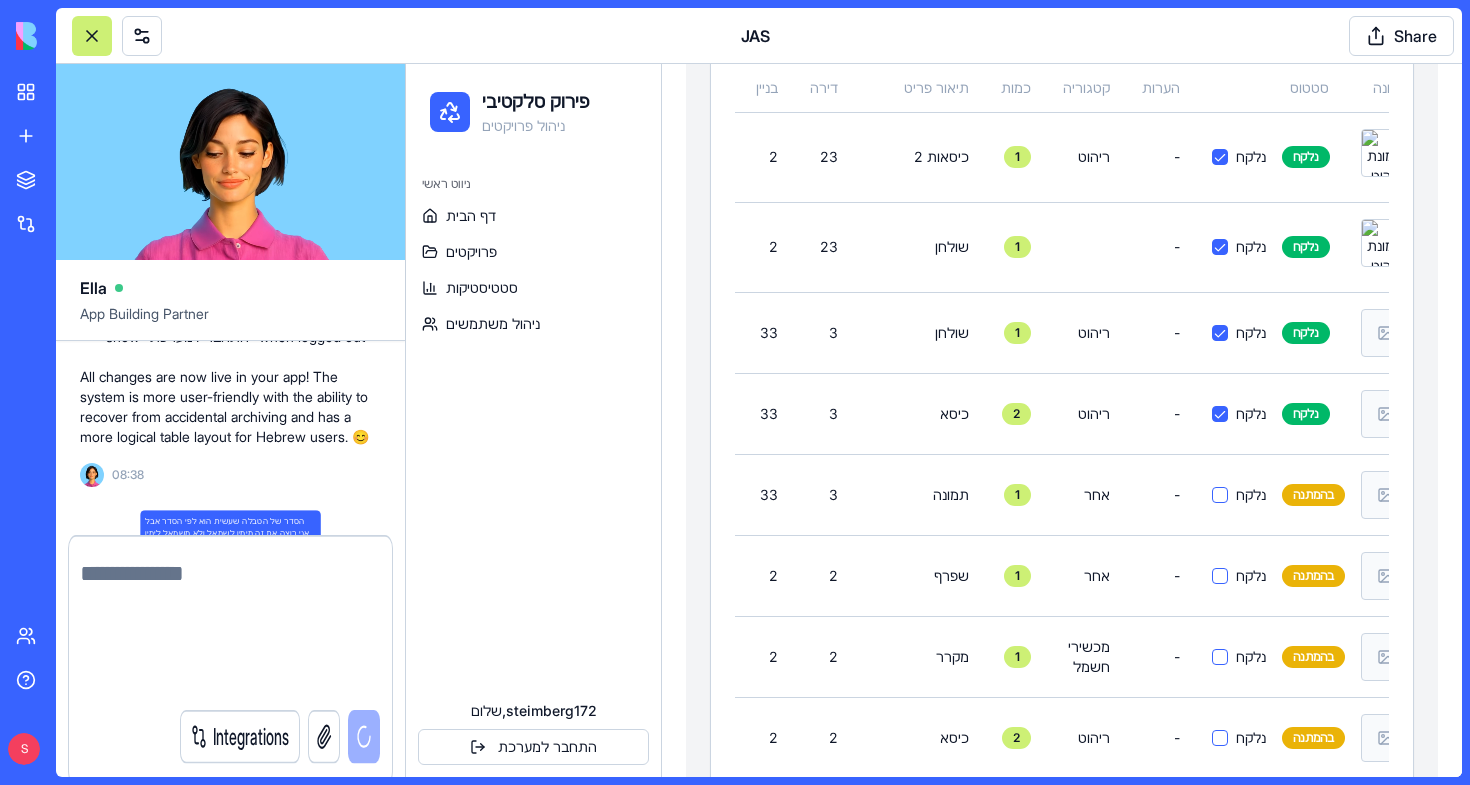 scroll, scrollTop: 53570, scrollLeft: 0, axis: vertical 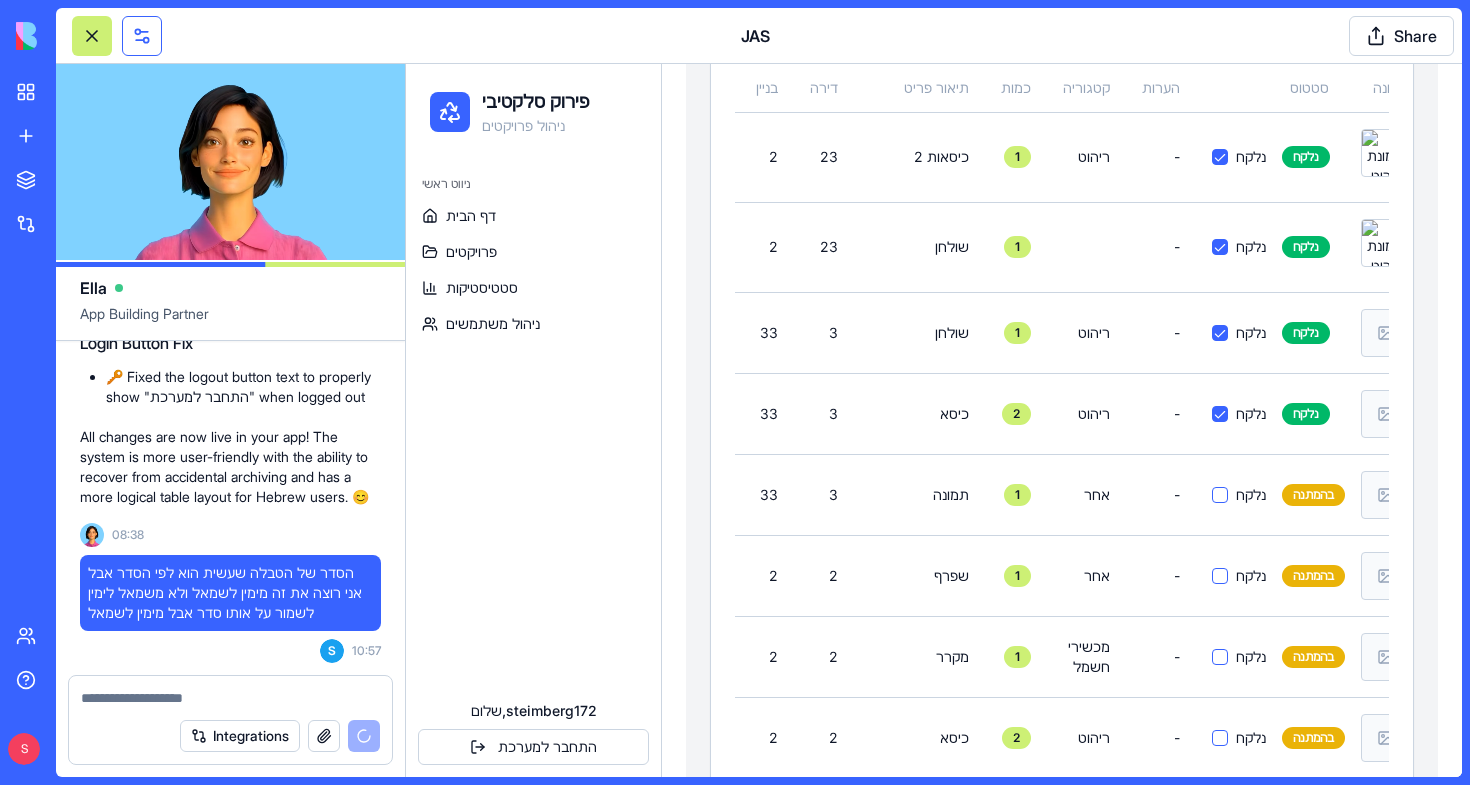click at bounding box center [142, 36] 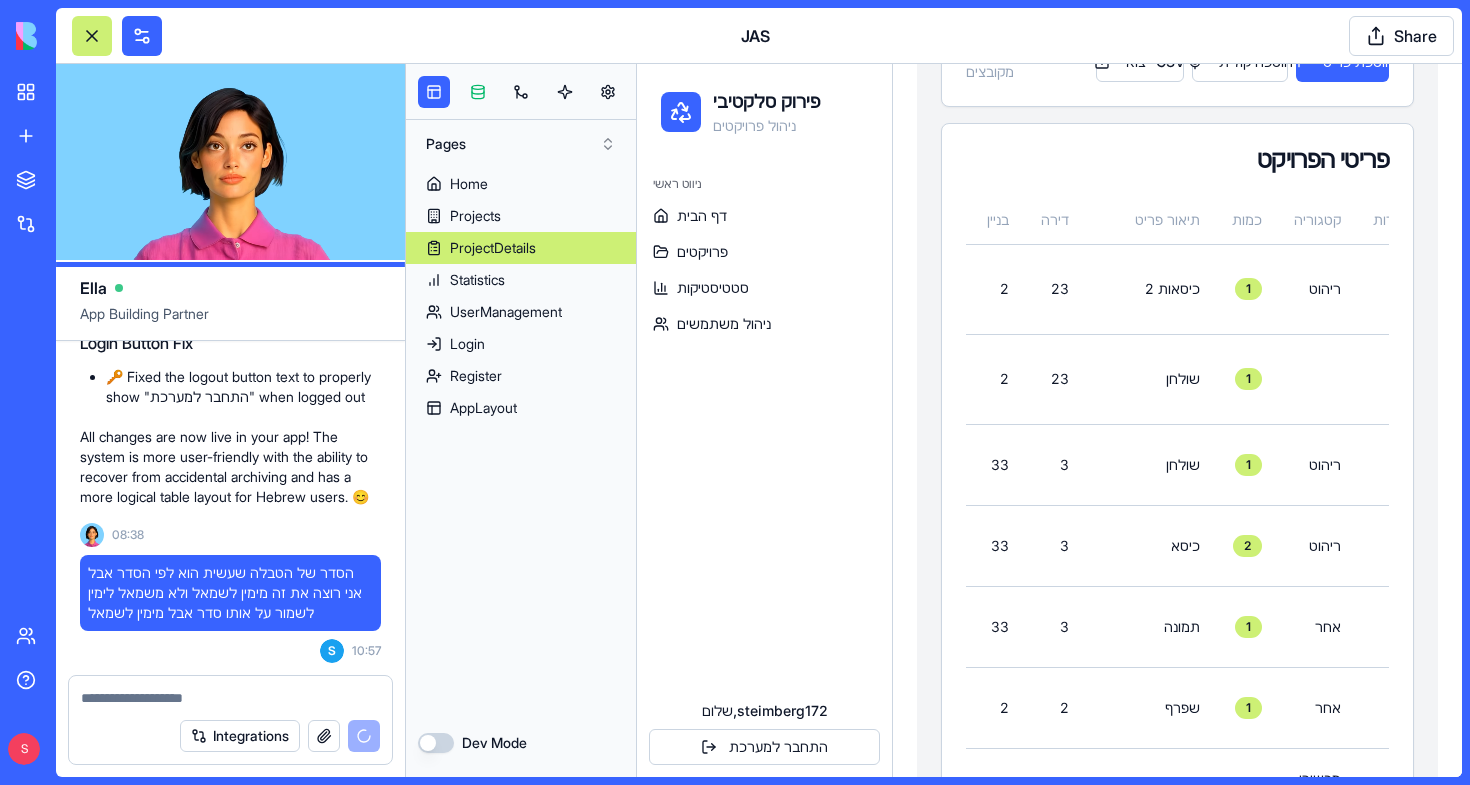 click at bounding box center (478, 92) 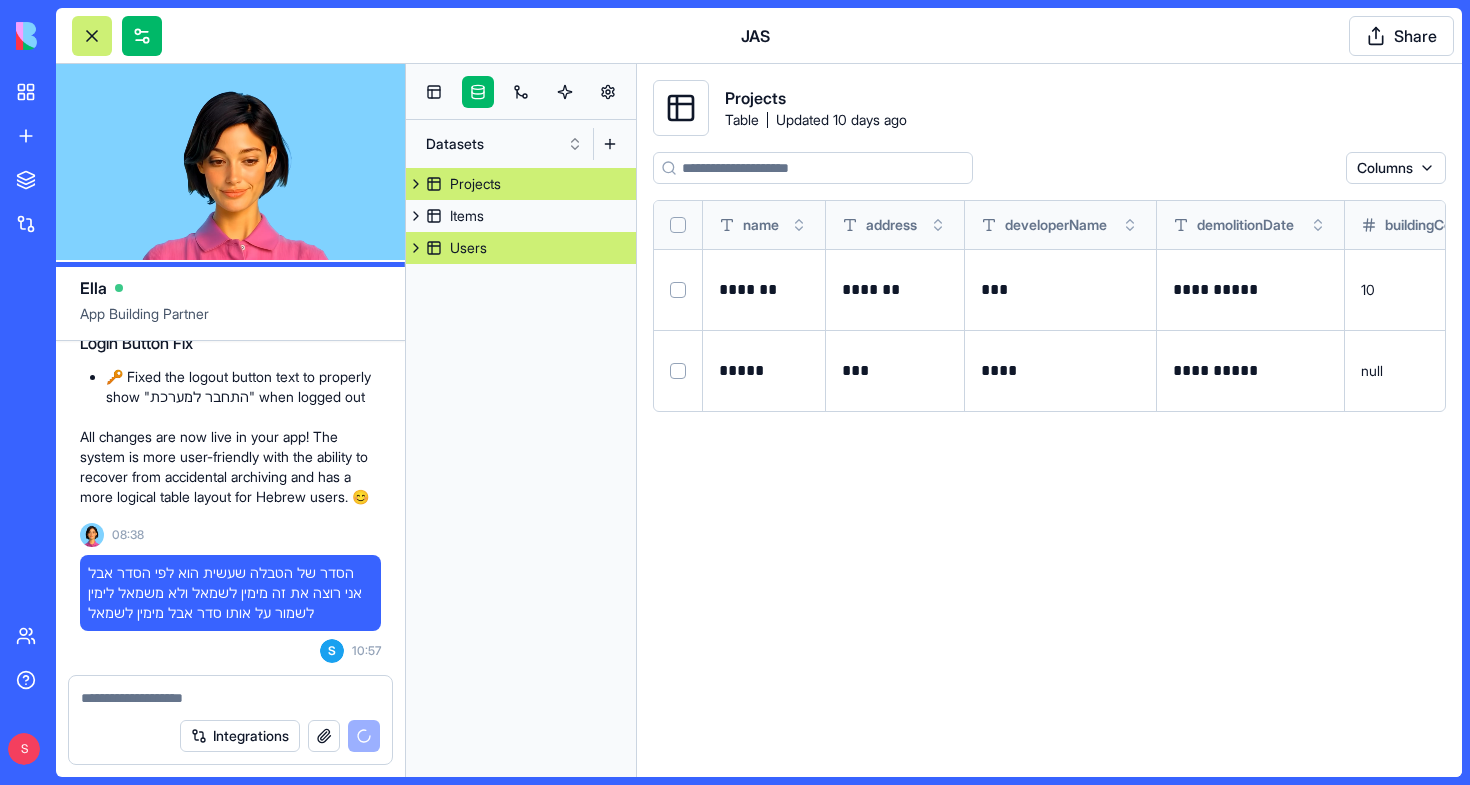 click at bounding box center [416, 248] 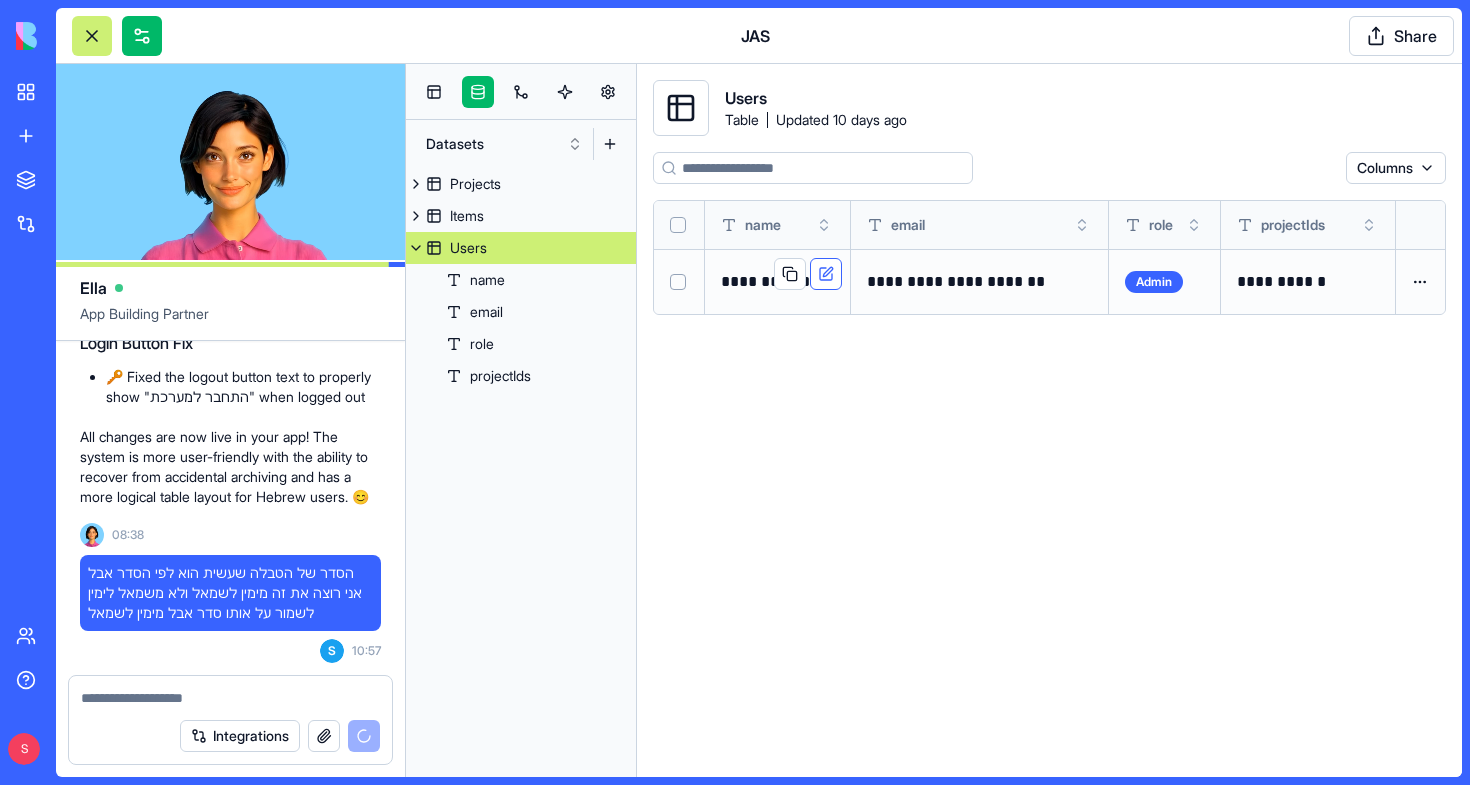 scroll, scrollTop: 0, scrollLeft: 0, axis: both 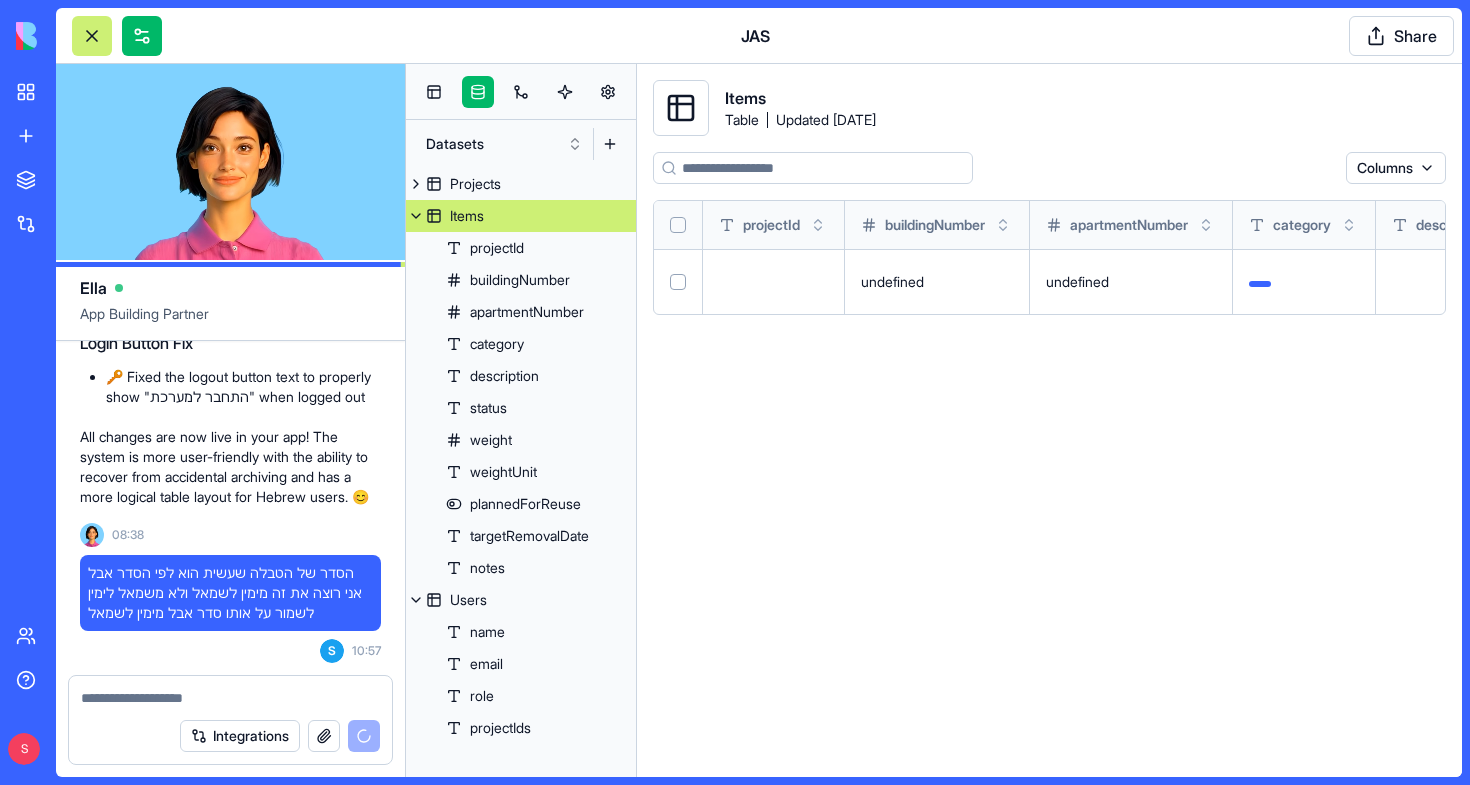 click on "Items" at bounding box center (521, 216) 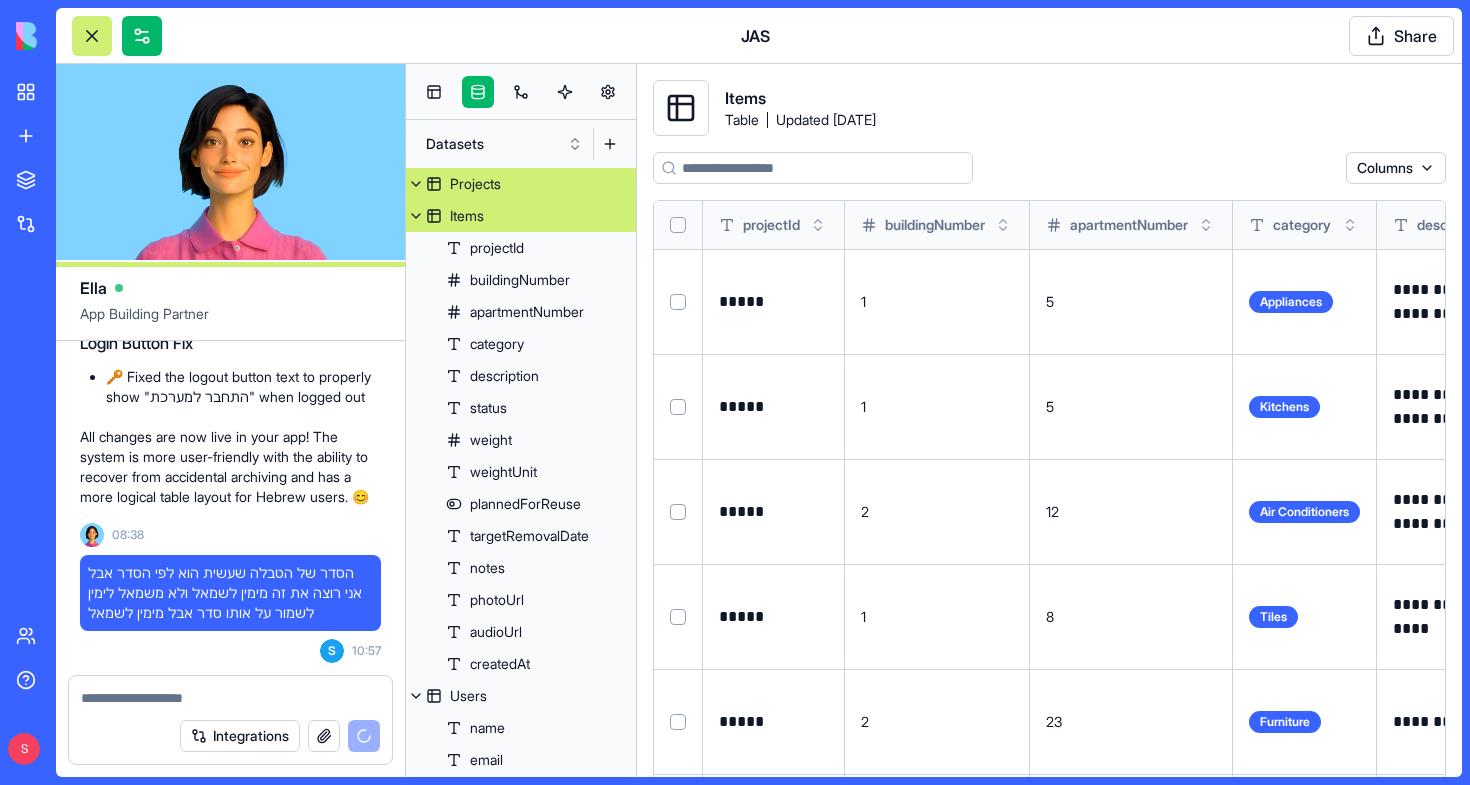 click on "Projects" at bounding box center [521, 184] 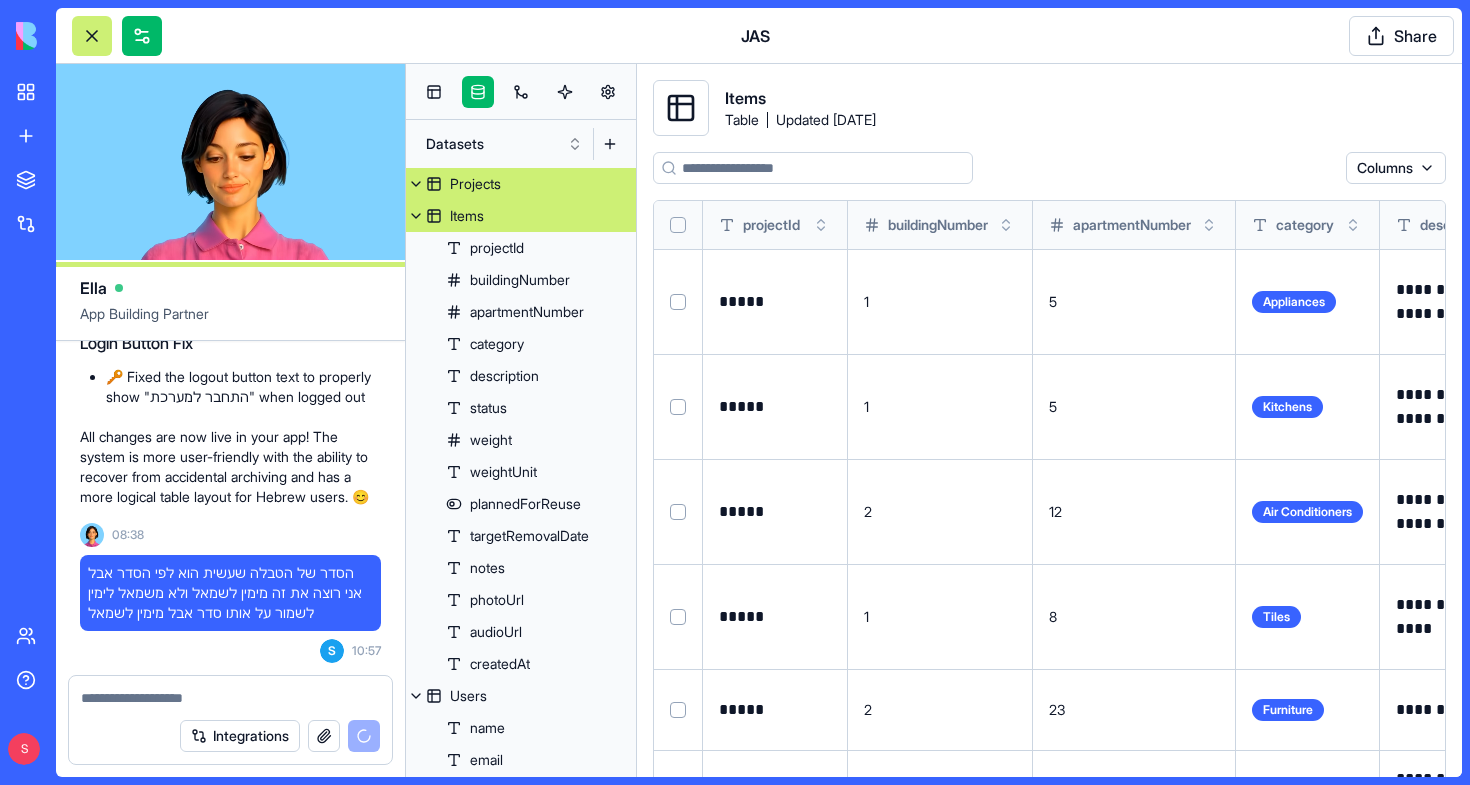 click on "Projects" at bounding box center [521, 184] 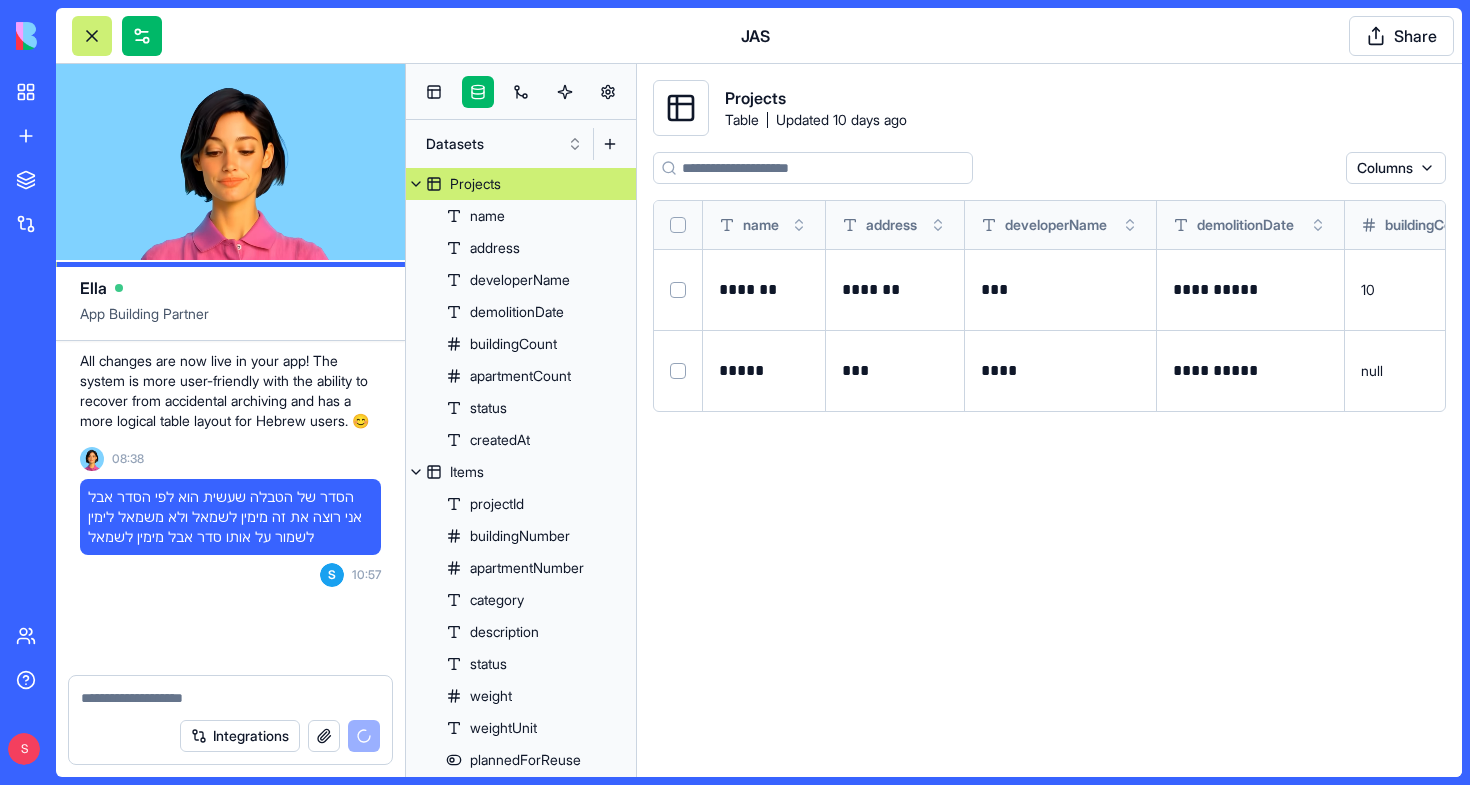 scroll, scrollTop: 53646, scrollLeft: 0, axis: vertical 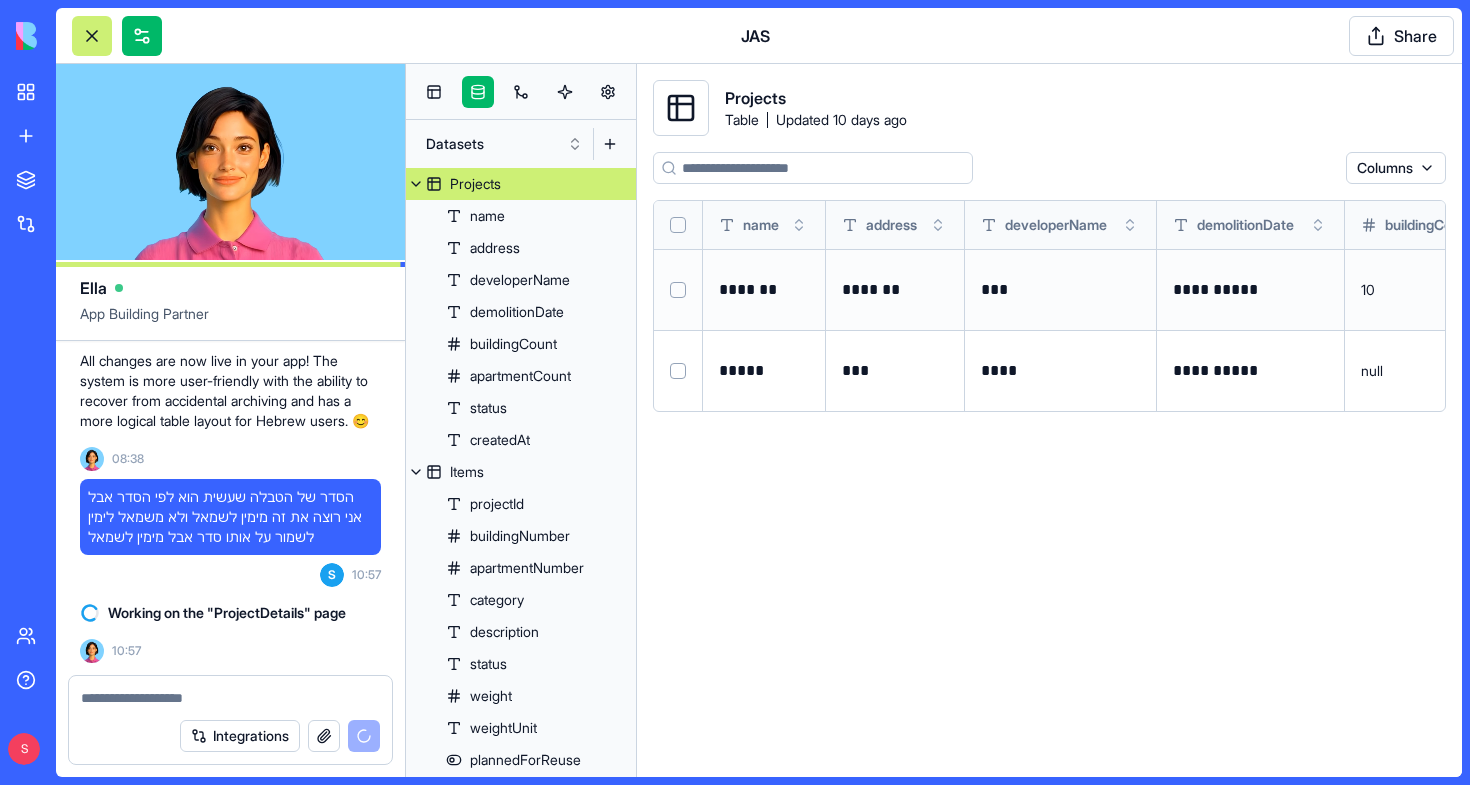 click at bounding box center [678, 290] 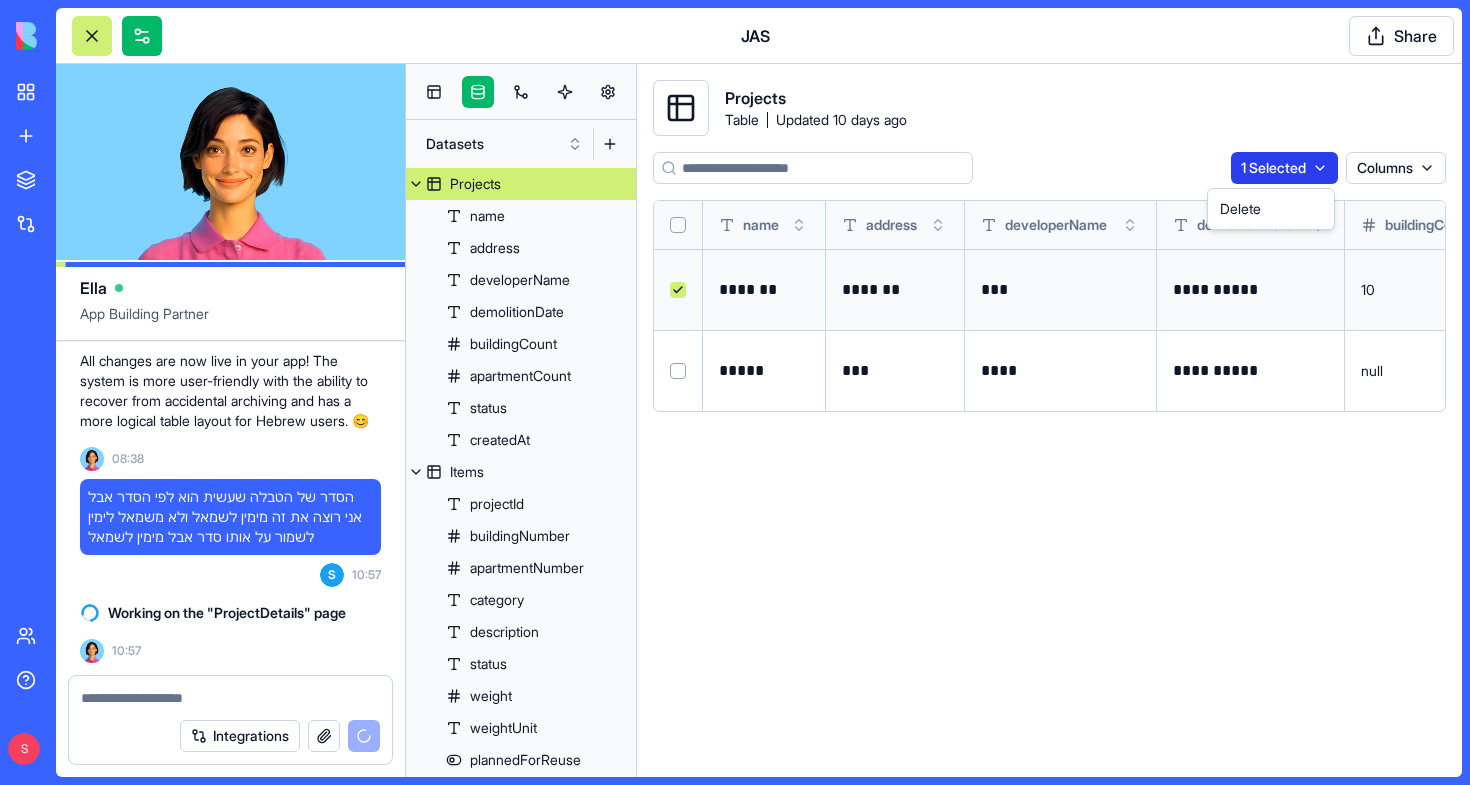 click on "BETA My workspace New app
To pick up a draggable item, press the space bar.
While dragging, use the arrow keys to move the item.
Press space again to drop the item in its new position, or press escape to cancel.
Marketplace Integrations Recent JAS Social Media Content Generator TRY Blog Generation Pro TRY Team Help S JAS Share Ella App Building Partner S [TIME] 🏗️ Selective Demolition Management App Coming Up!
Hey there! I'm Ella, and I'm going to build you a super cool app for managing selective demolition in construction projects. This will help you track items, calculate environmental impact, and manage everything from your tablet or phone. Let's make demolition smarter! 🚀
Let me create the data structure and implement your app right away. Setting up your data structure Now, let's add some sample data to get you started: Now, let's implement the app with all the required pages and functionality: Naming the app Working on the "AppLayout"  Working on the "Home" page" at bounding box center [735, 392] 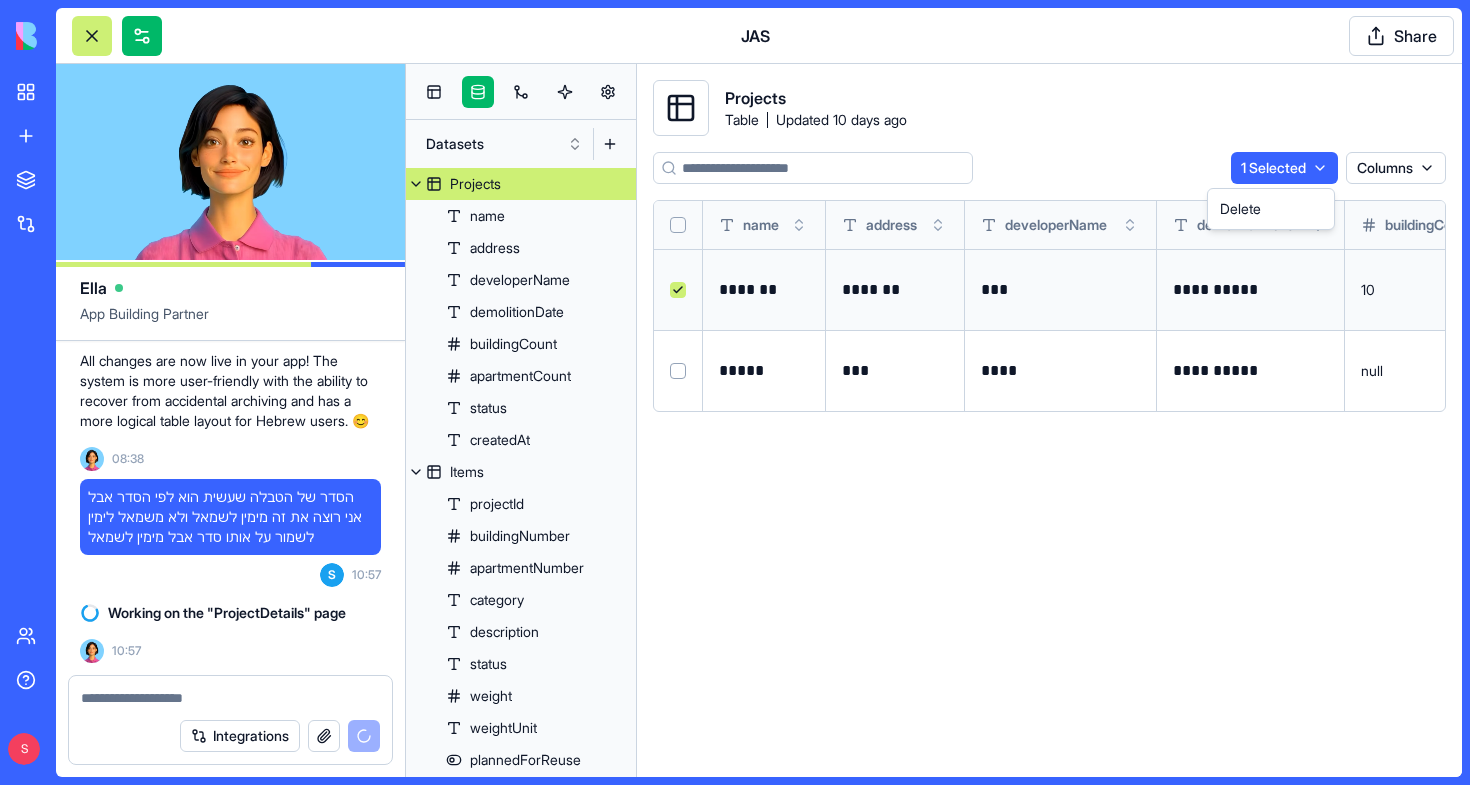click on "BETA My workspace New app
To pick up a draggable item, press the space bar.
While dragging, use the arrow keys to move the item.
Press space again to drop the item in its new position, or press escape to cancel.
Marketplace Integrations Recent JAS Social Media Content Generator TRY Blog Generation Pro TRY Team Help S JAS Share Ella App Building Partner S [TIME] 🏗️ Selective Demolition Management App Coming Up!
Hey there! I'm Ella, and I'm going to build you a super cool app for managing selective demolition in construction projects. This will help you track items, calculate environmental impact, and manage everything from your tablet or phone. Let's make demolition smarter! 🚀
Let me create the data structure and implement your app right away. Setting up your data structure Now, let's add some sample data to get you started: Now, let's implement the app with all the required pages and functionality: Naming the app Working on the "AppLayout"  Working on the "Home" page" at bounding box center (735, 392) 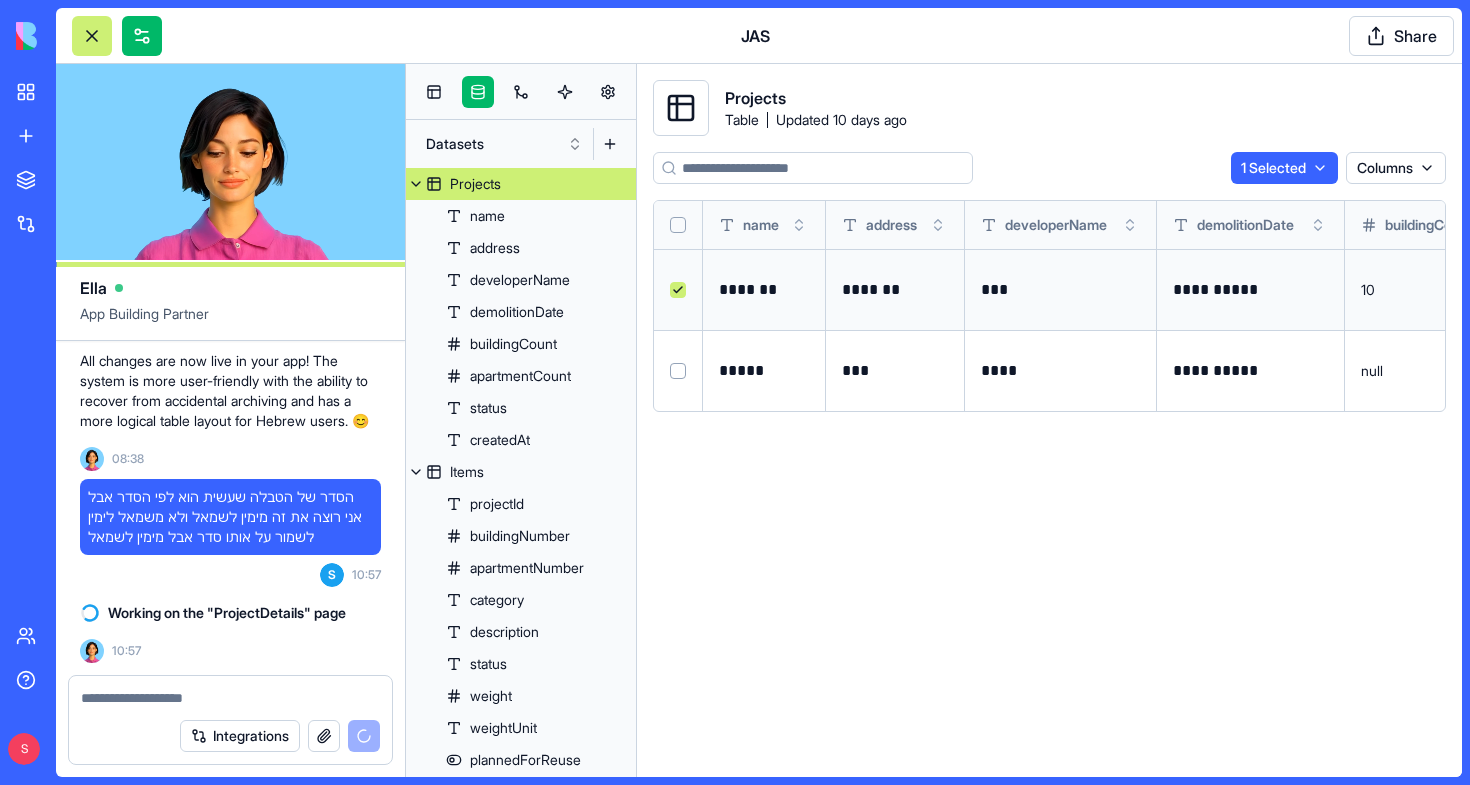 click at bounding box center [678, 290] 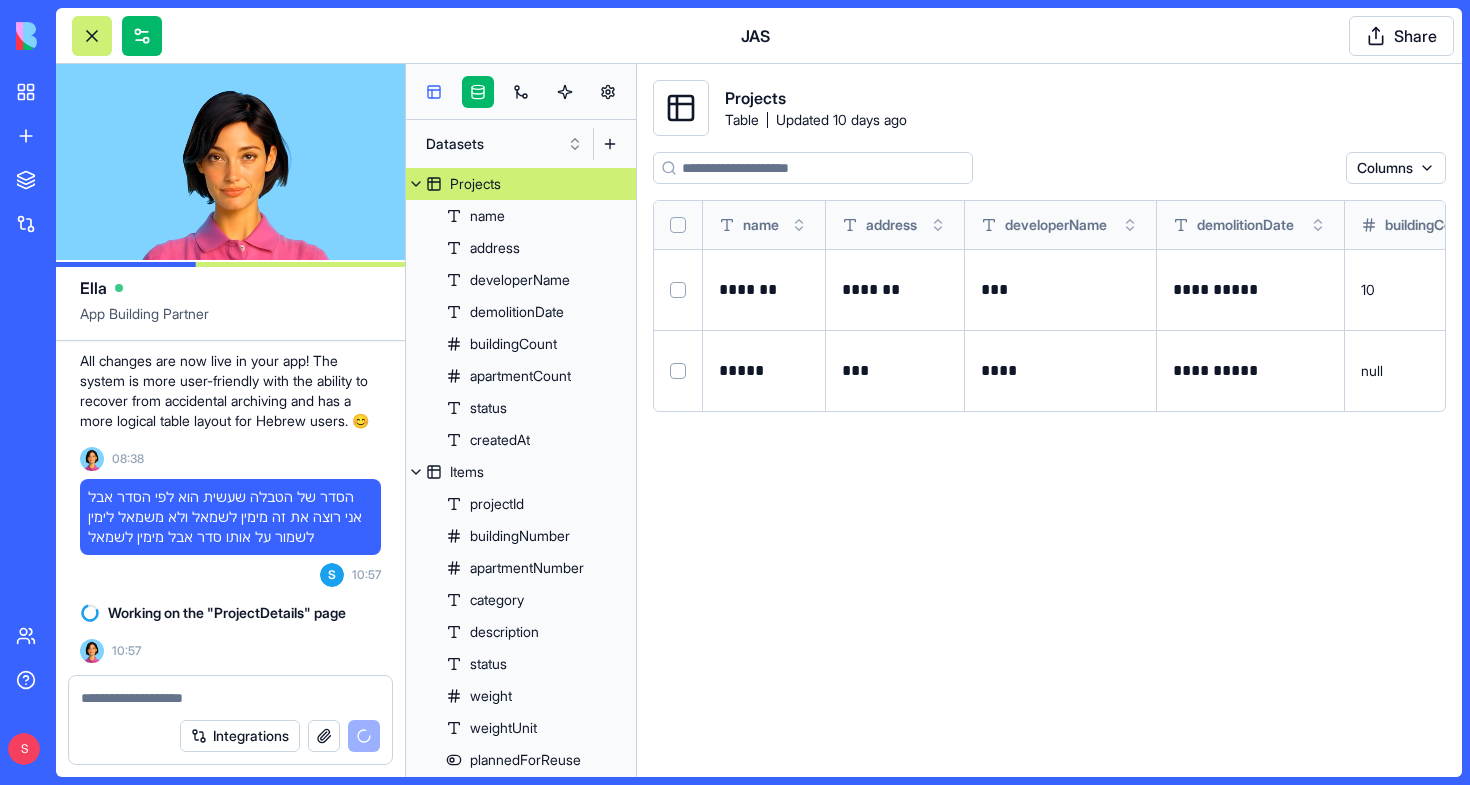 click at bounding box center [434, 92] 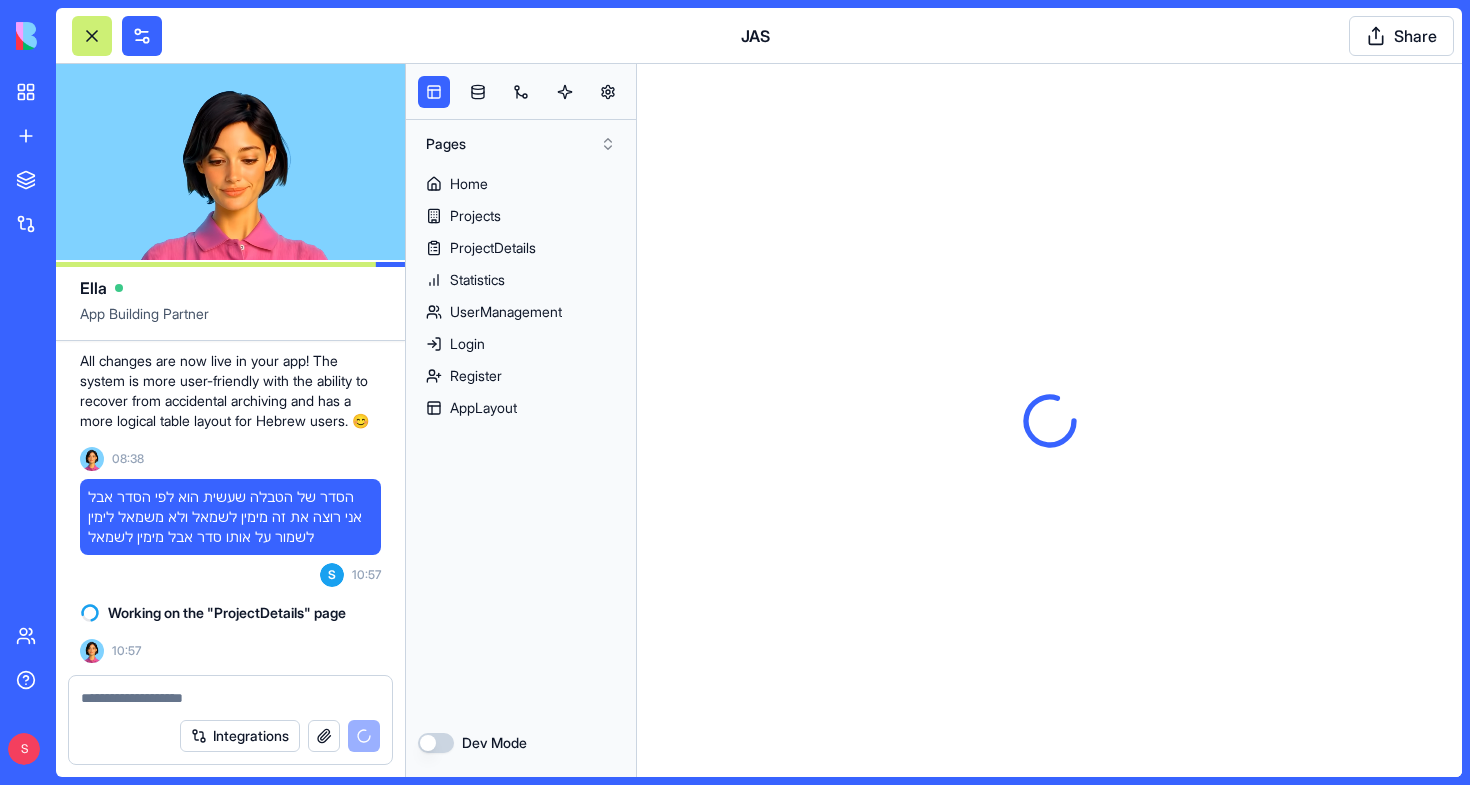 scroll, scrollTop: 0, scrollLeft: 0, axis: both 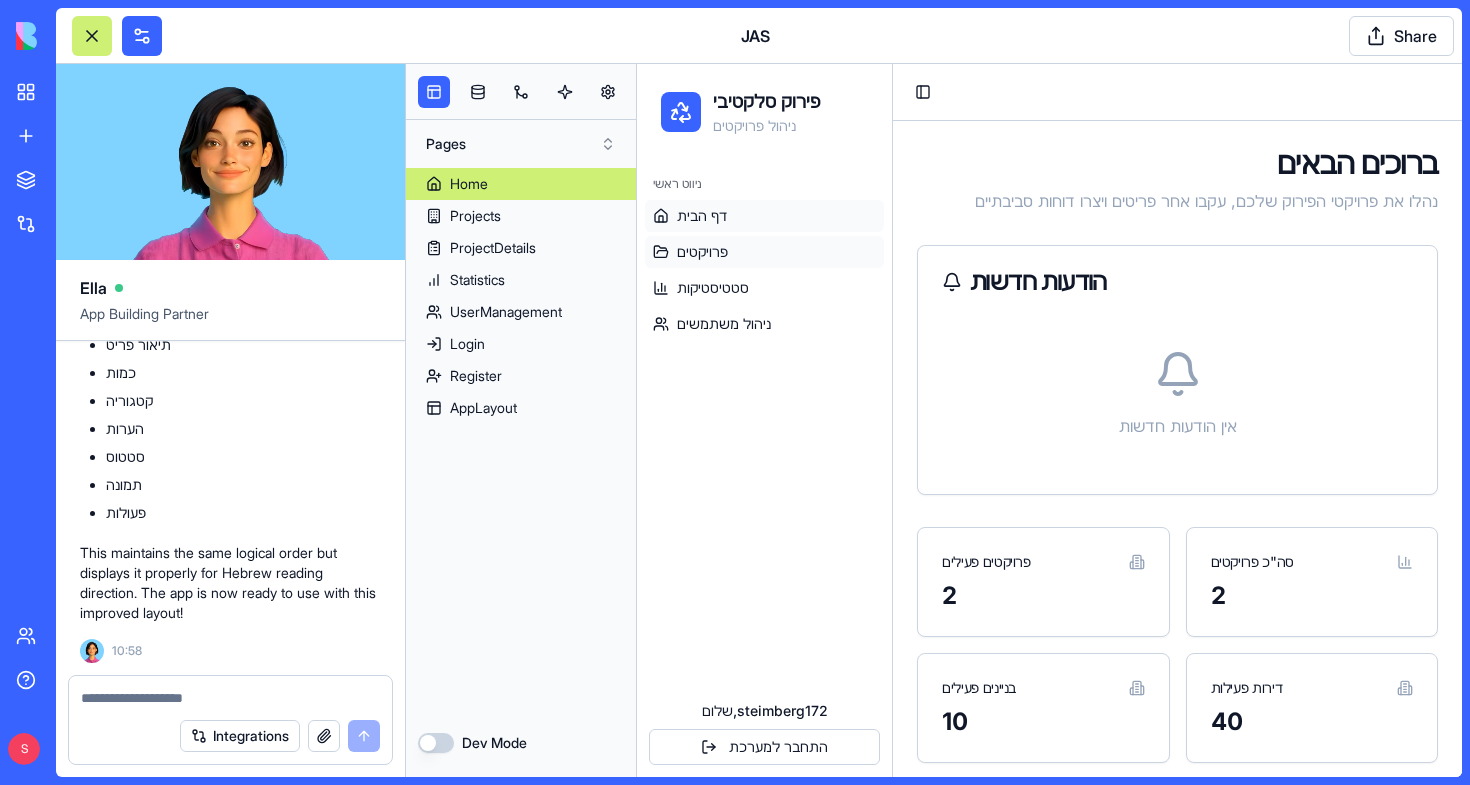 click on "פרויקטים" at bounding box center (764, 252) 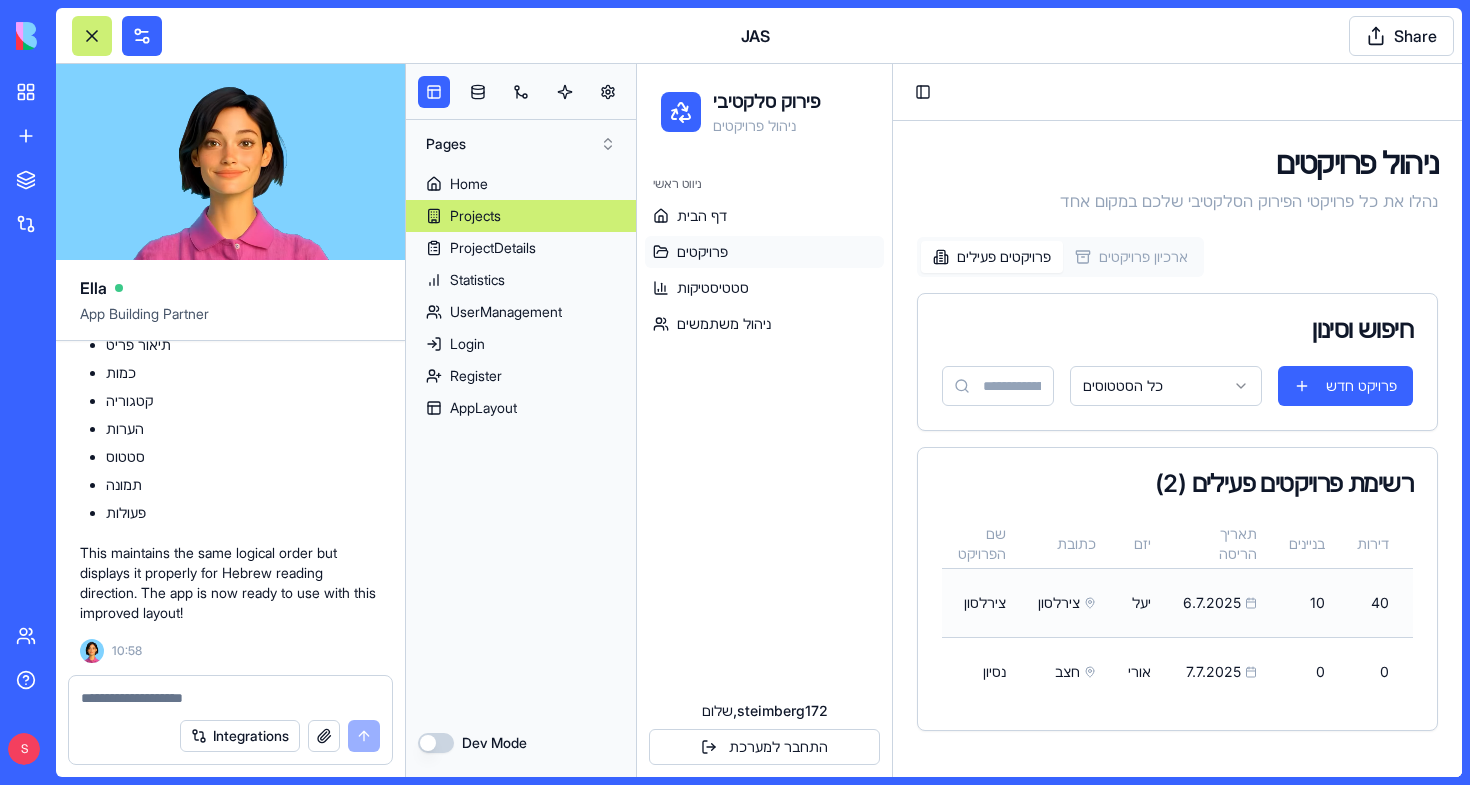 click on "צירלסון" at bounding box center (1067, 602) 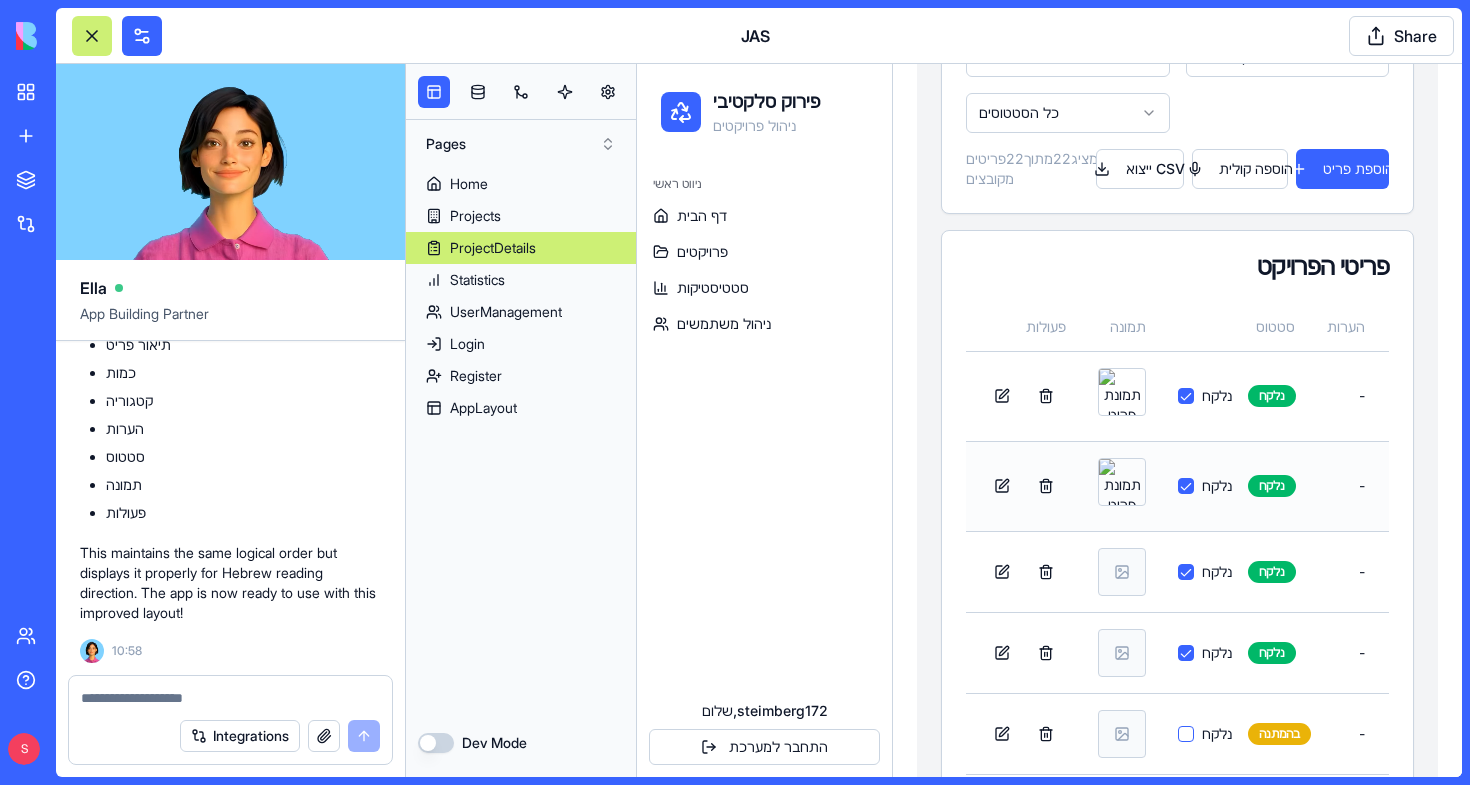scroll, scrollTop: 980, scrollLeft: 0, axis: vertical 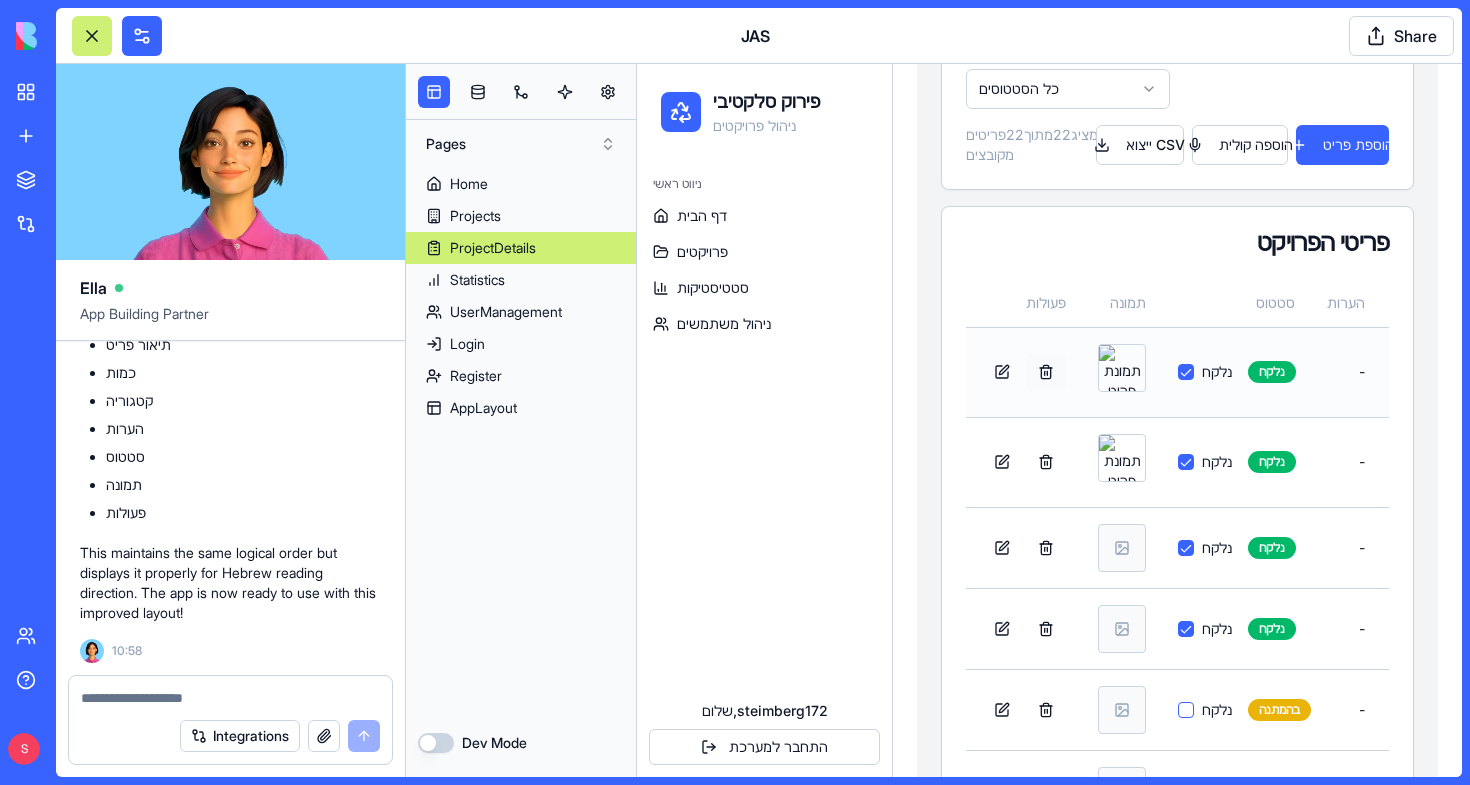 click at bounding box center [1046, 372] 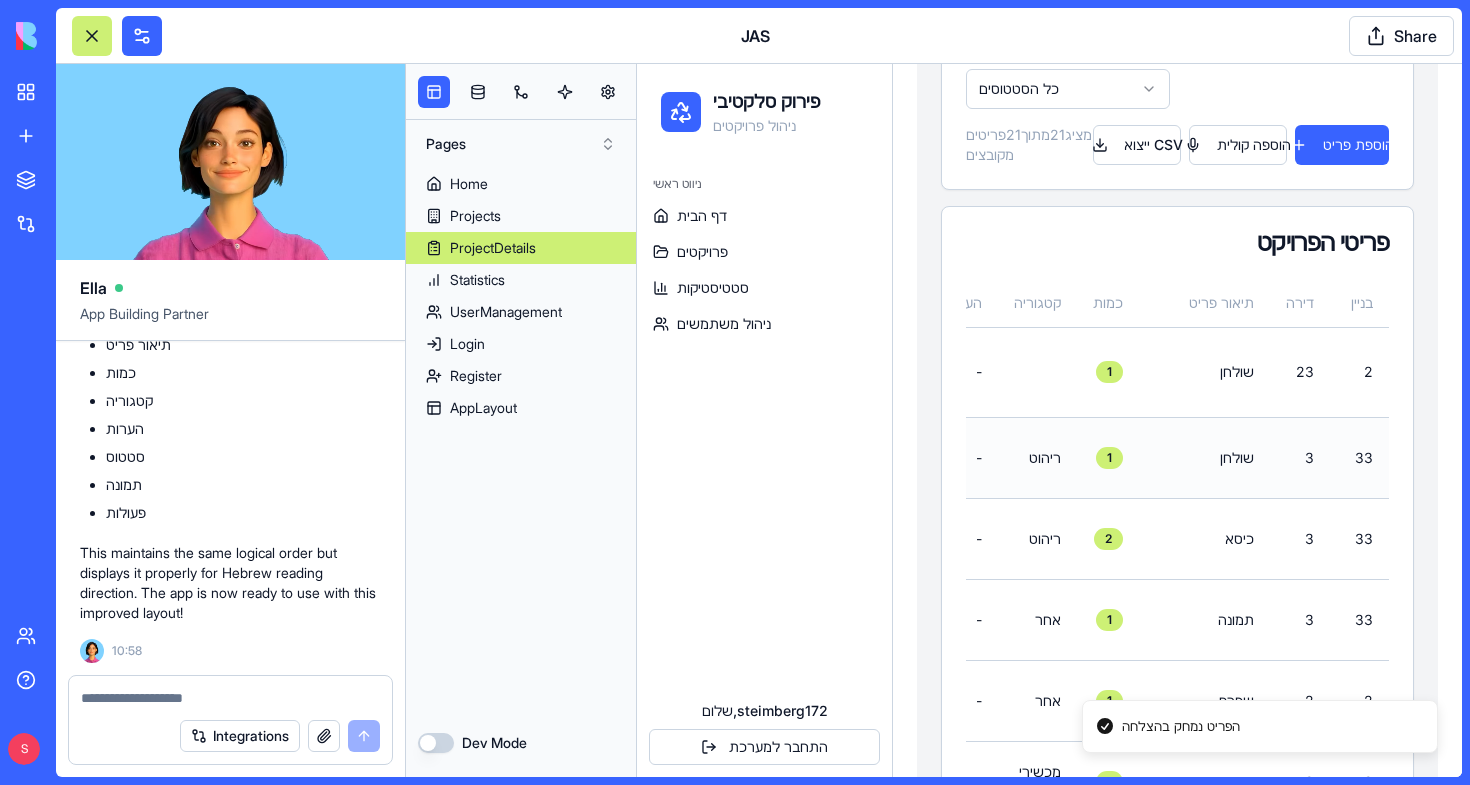 scroll, scrollTop: 0, scrollLeft: 406, axis: horizontal 